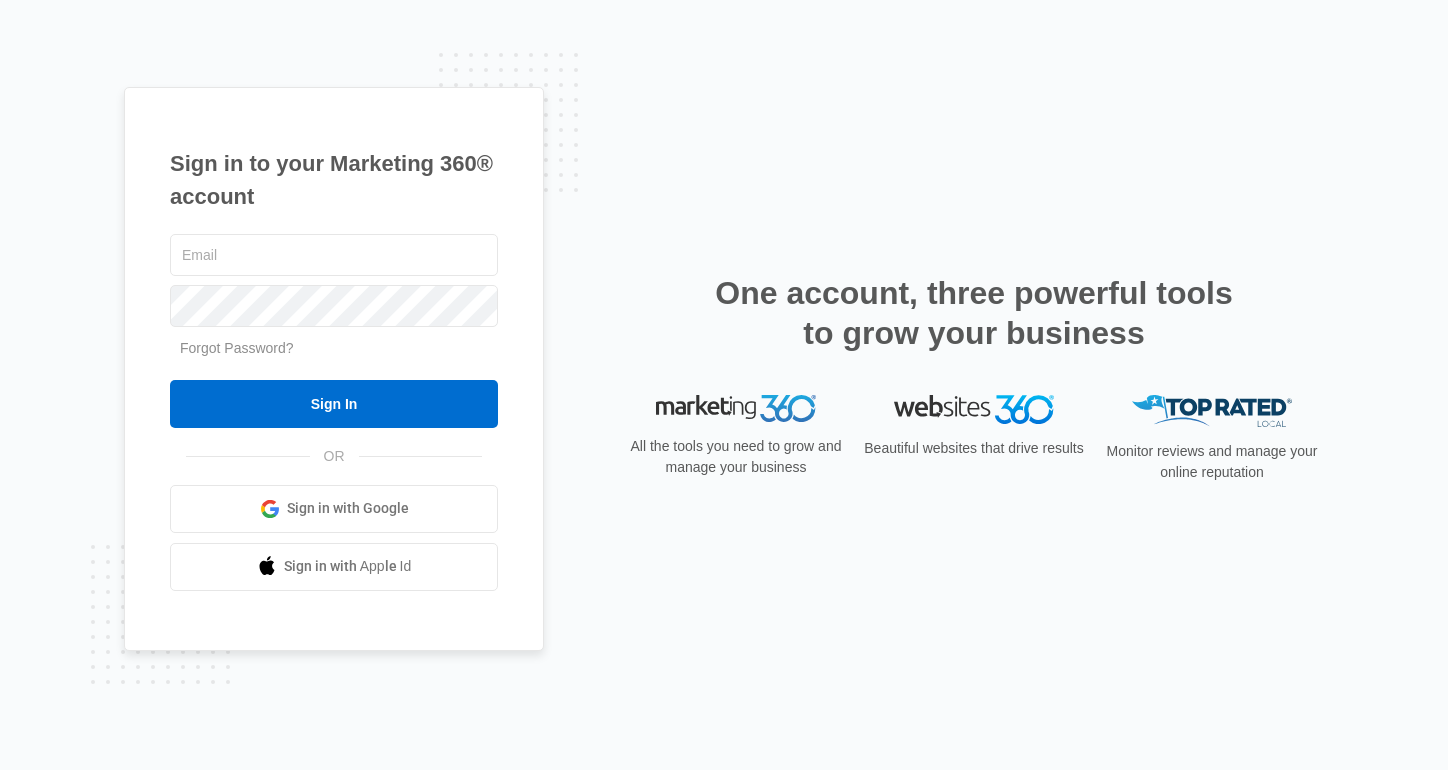 scroll, scrollTop: 0, scrollLeft: 0, axis: both 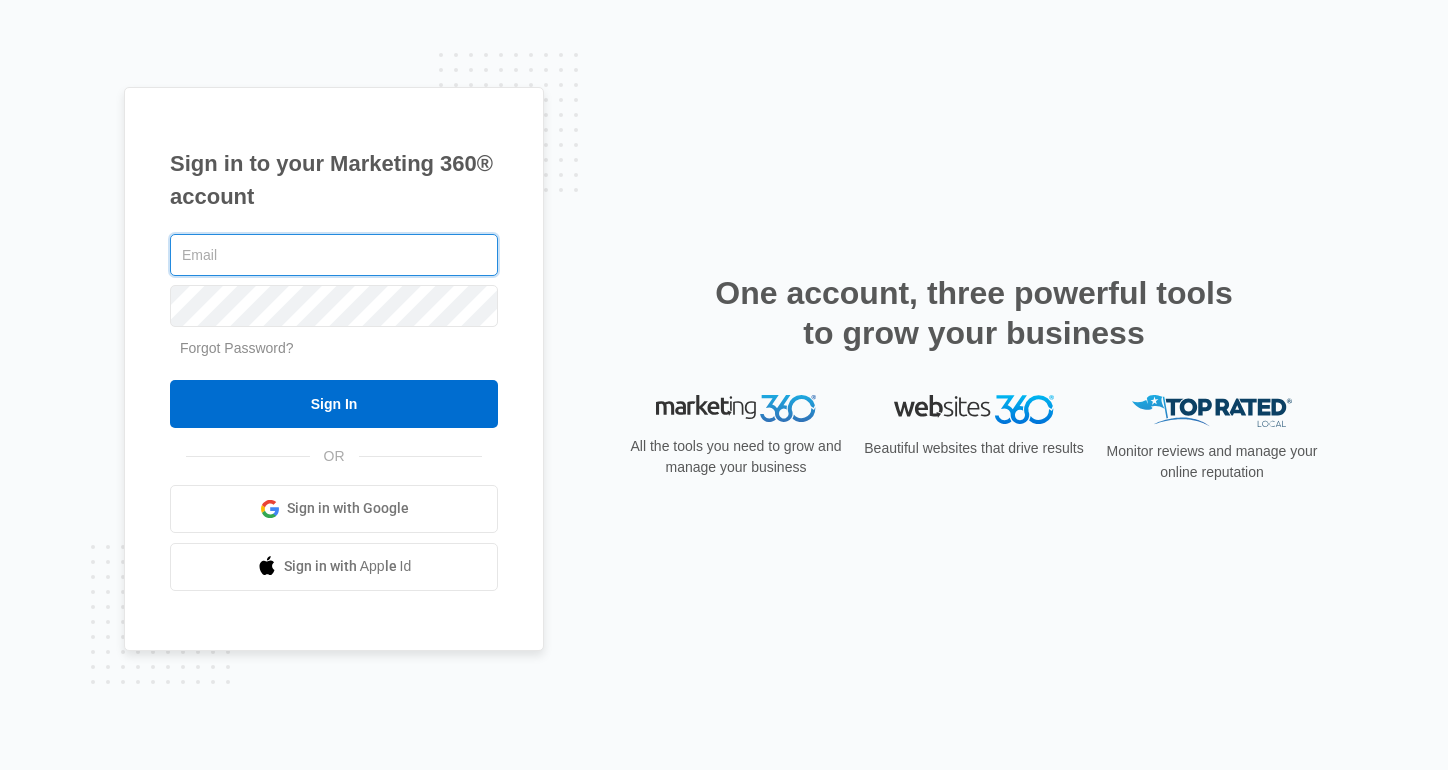 type on "[EMAIL]" 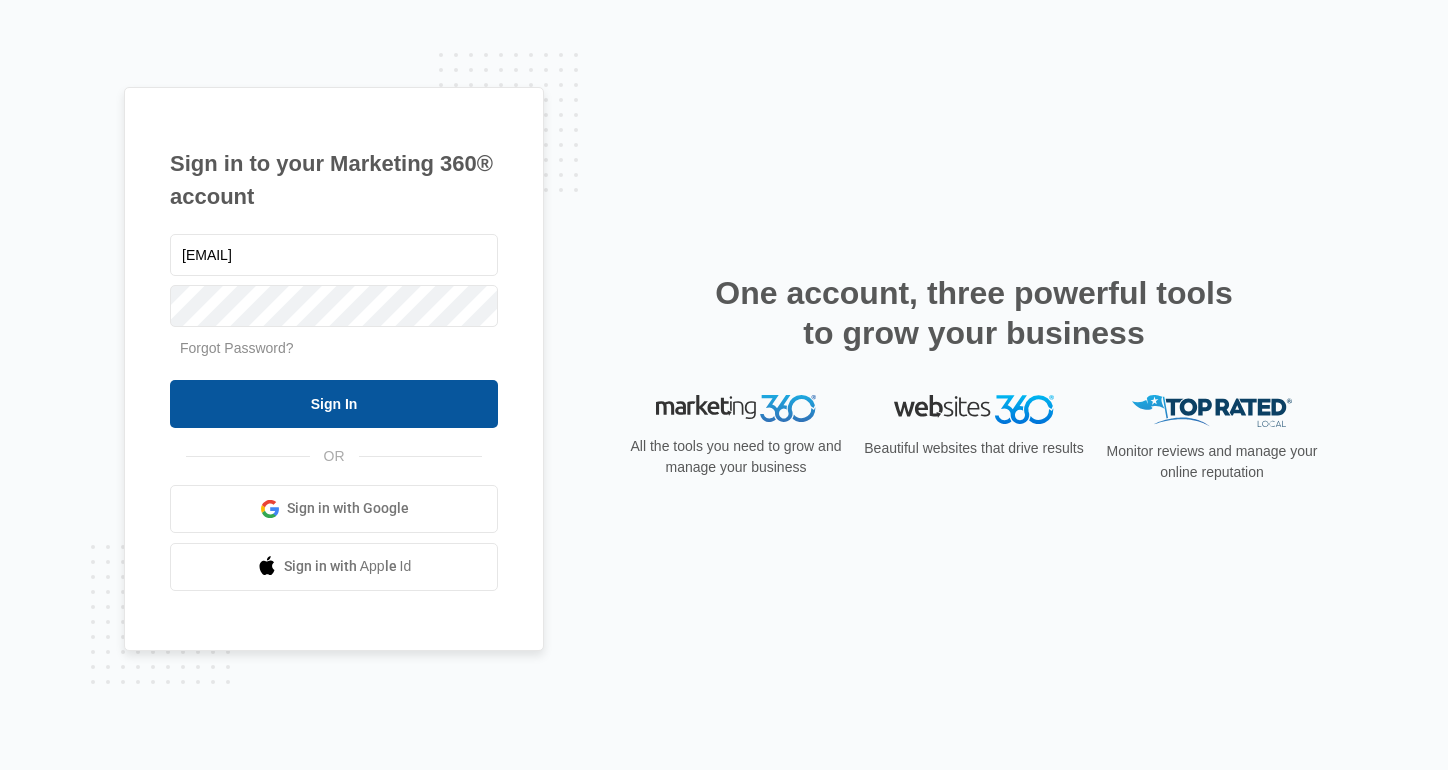 click on "Sign In" at bounding box center (334, 404) 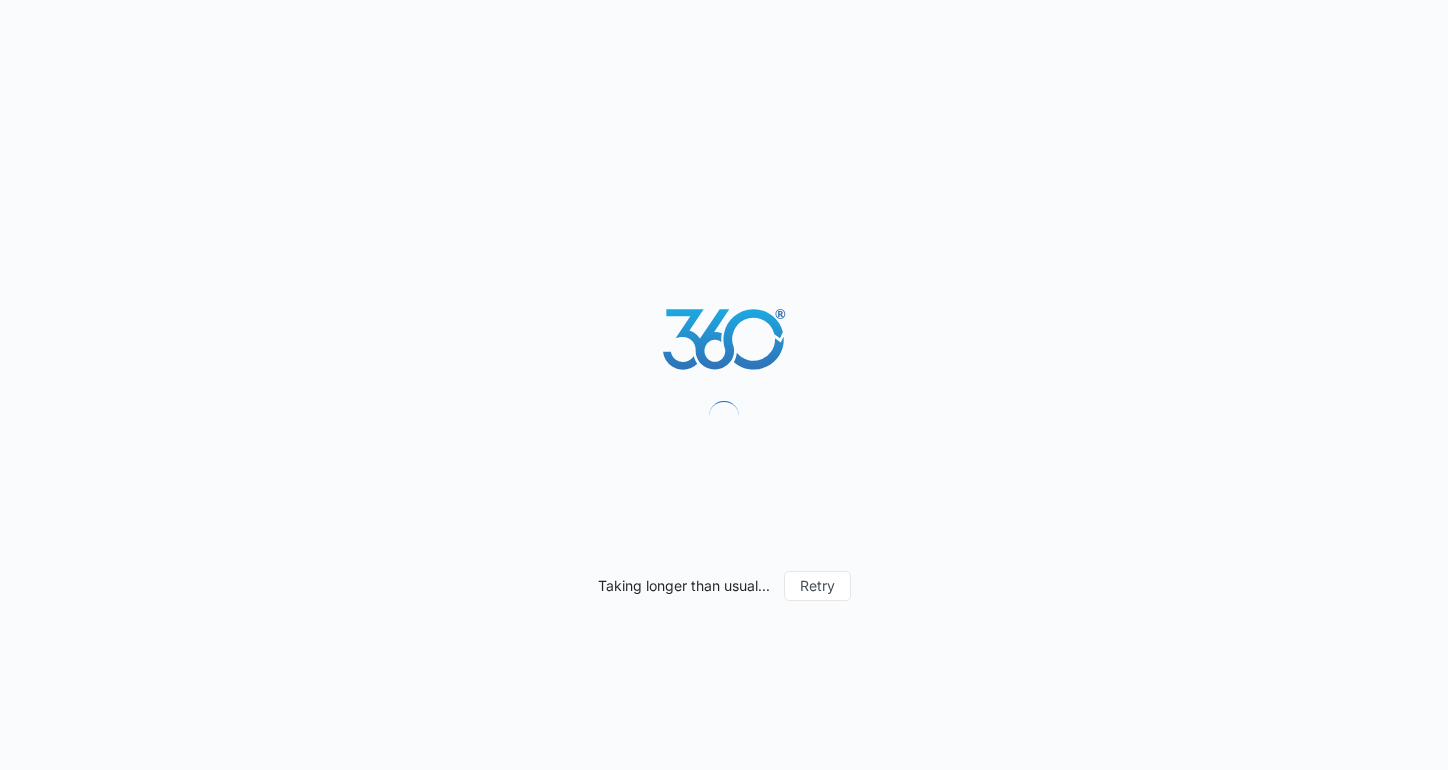 scroll, scrollTop: 0, scrollLeft: 0, axis: both 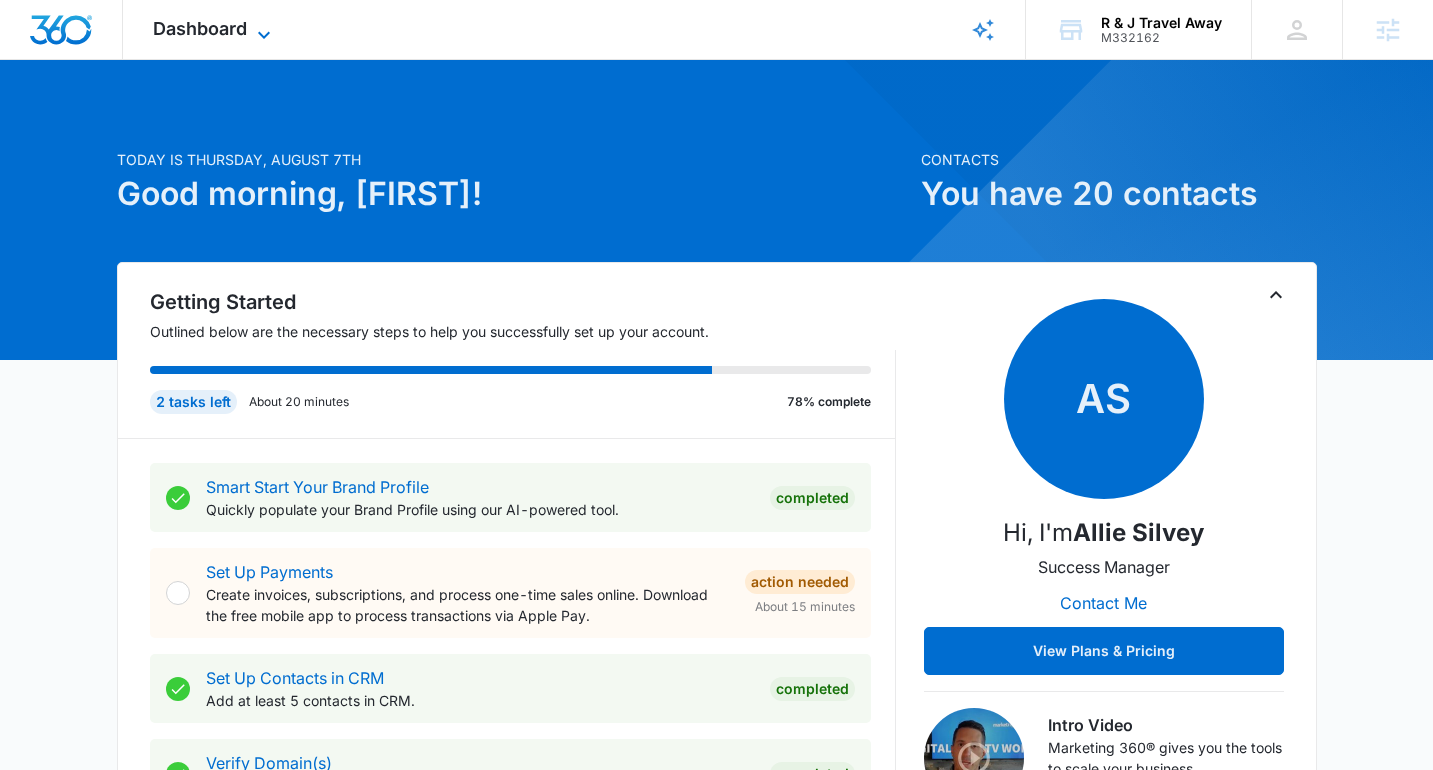 click on "Dashboard" at bounding box center [200, 28] 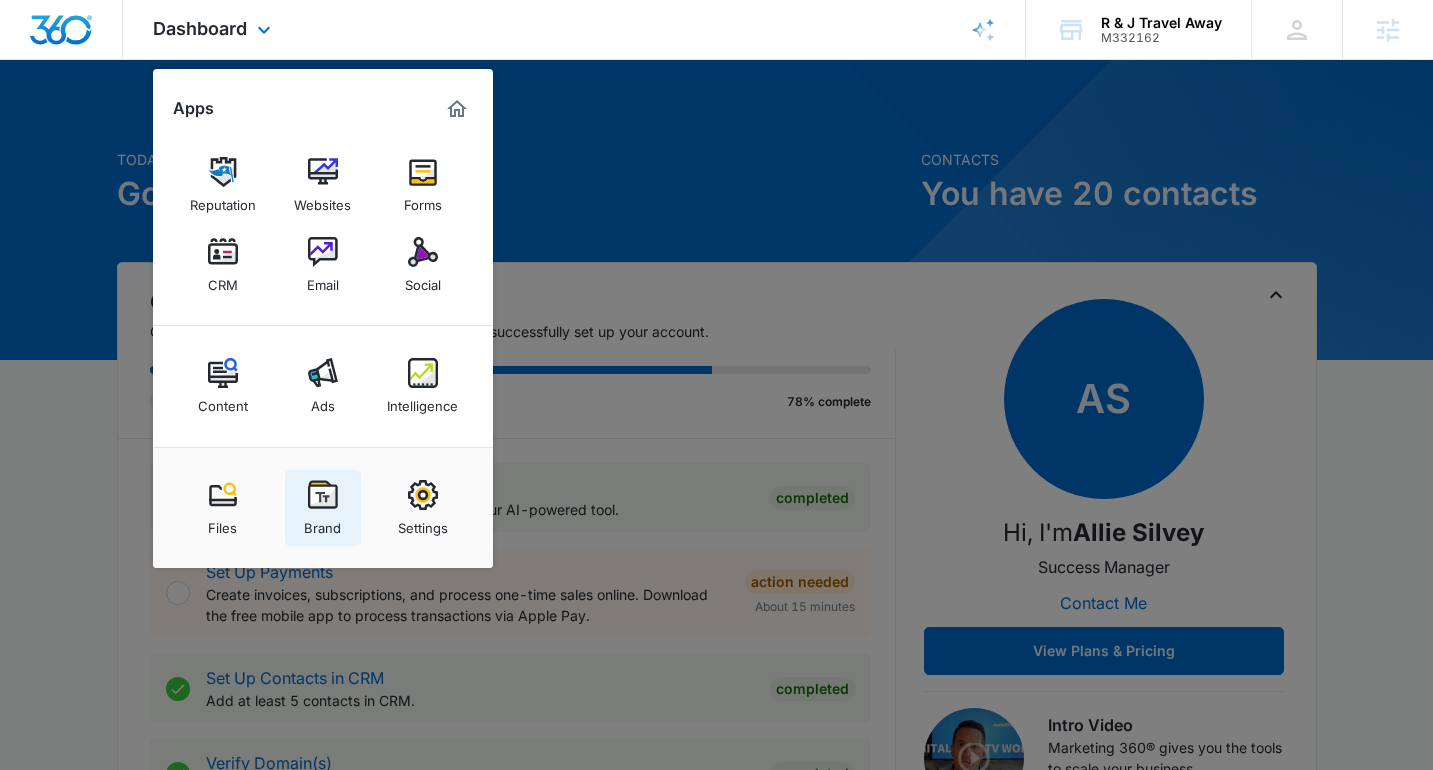 click on "Brand" at bounding box center (323, 508) 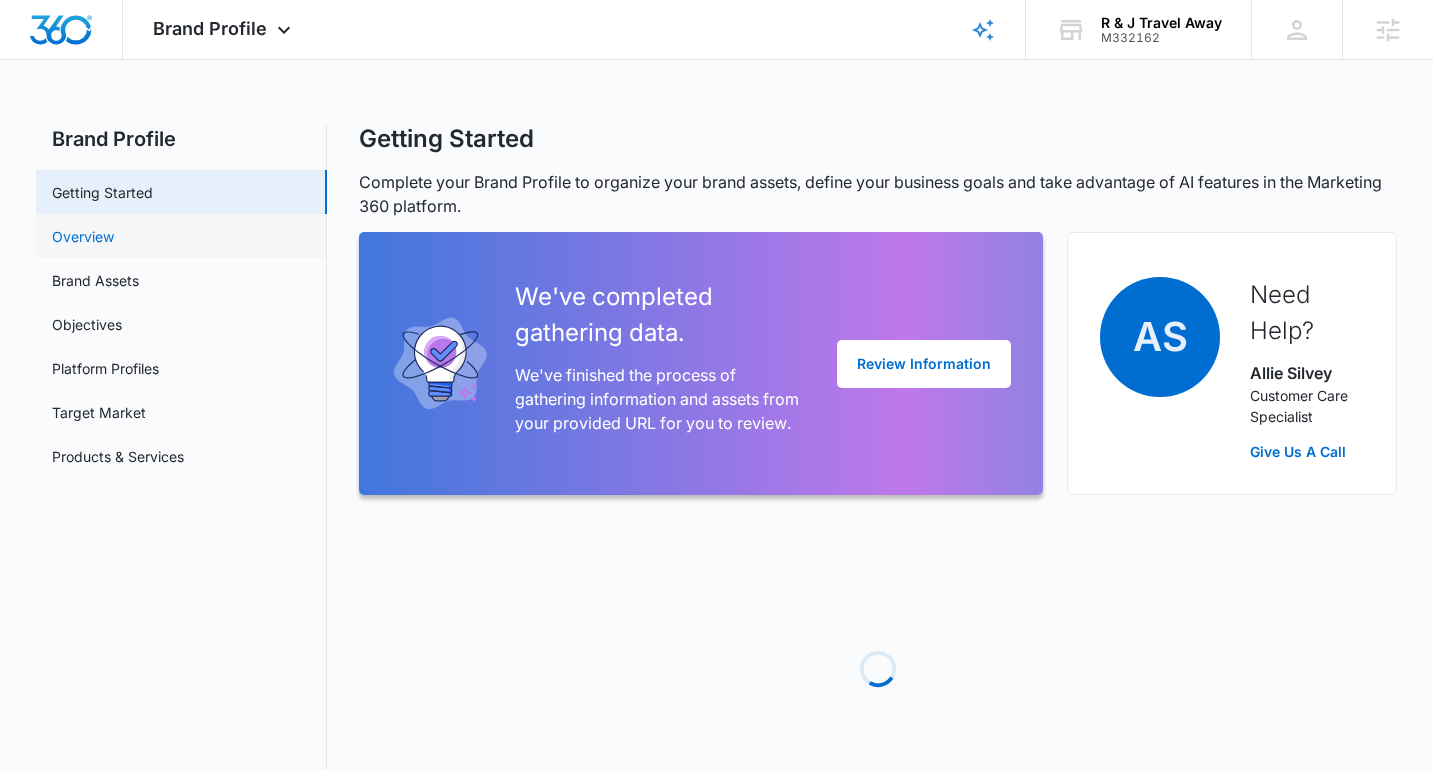 click on "Overview" at bounding box center [83, 236] 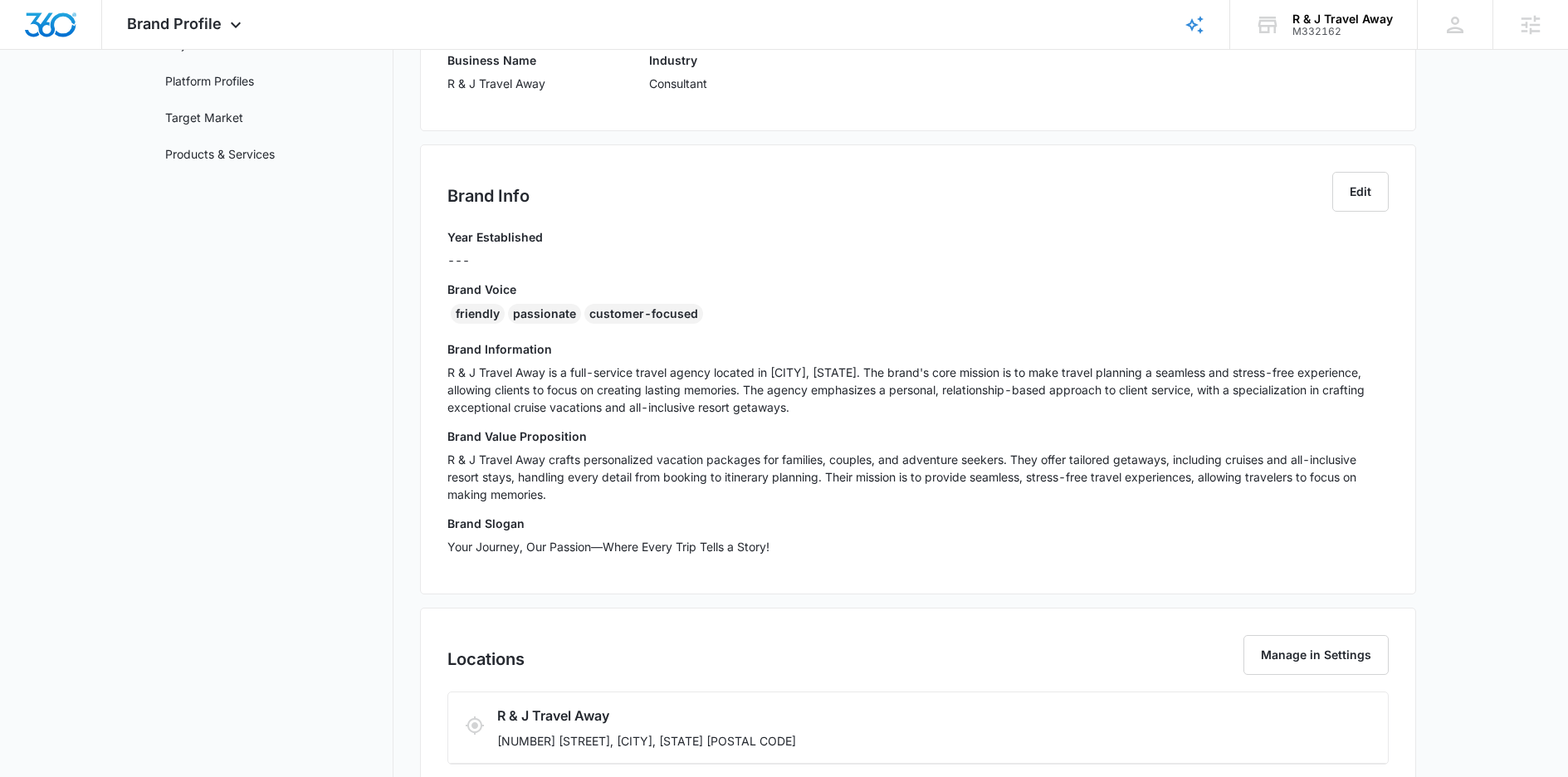 scroll, scrollTop: 4, scrollLeft: 0, axis: vertical 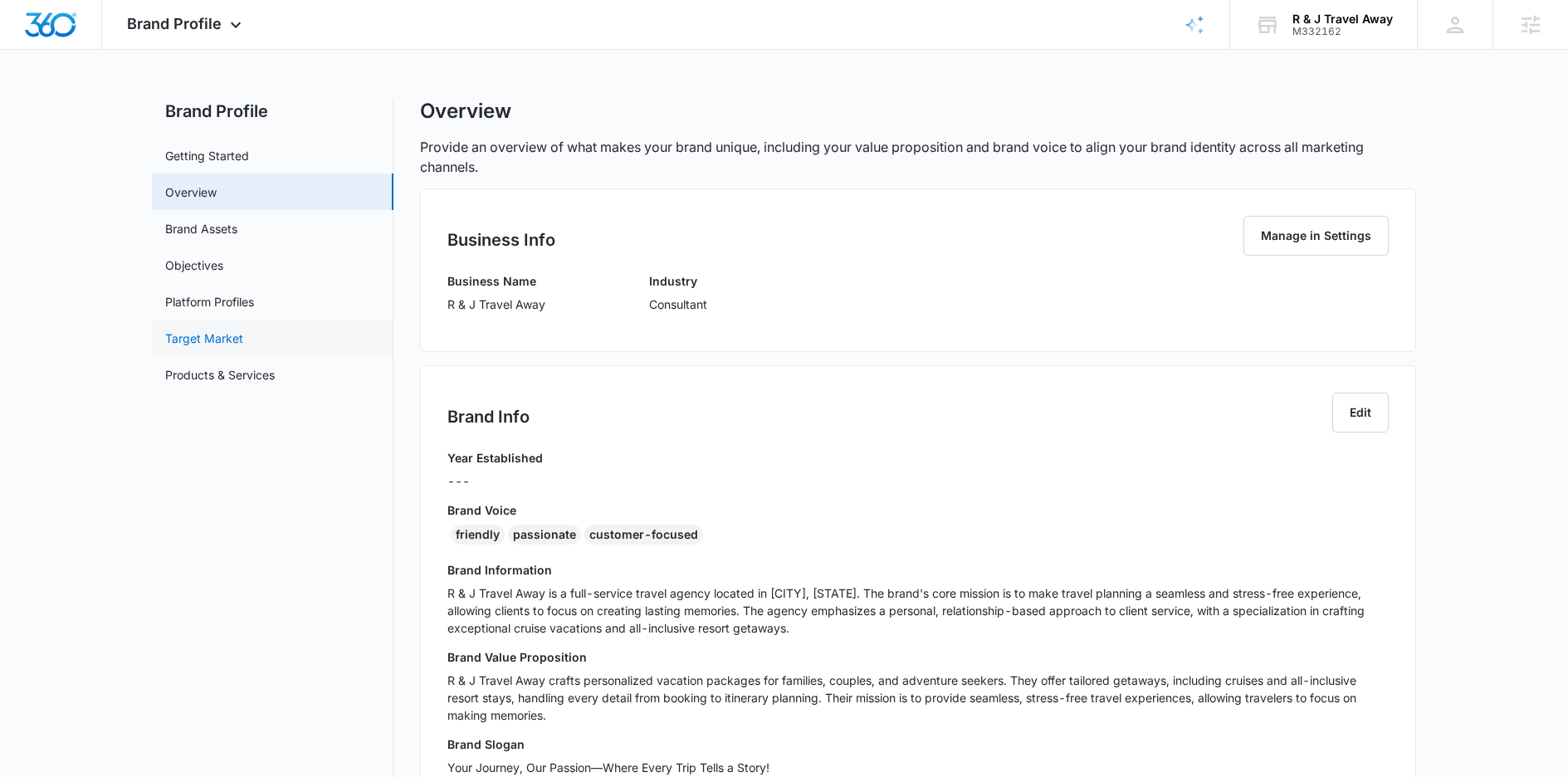 click on "Target Market" at bounding box center [204, 338] 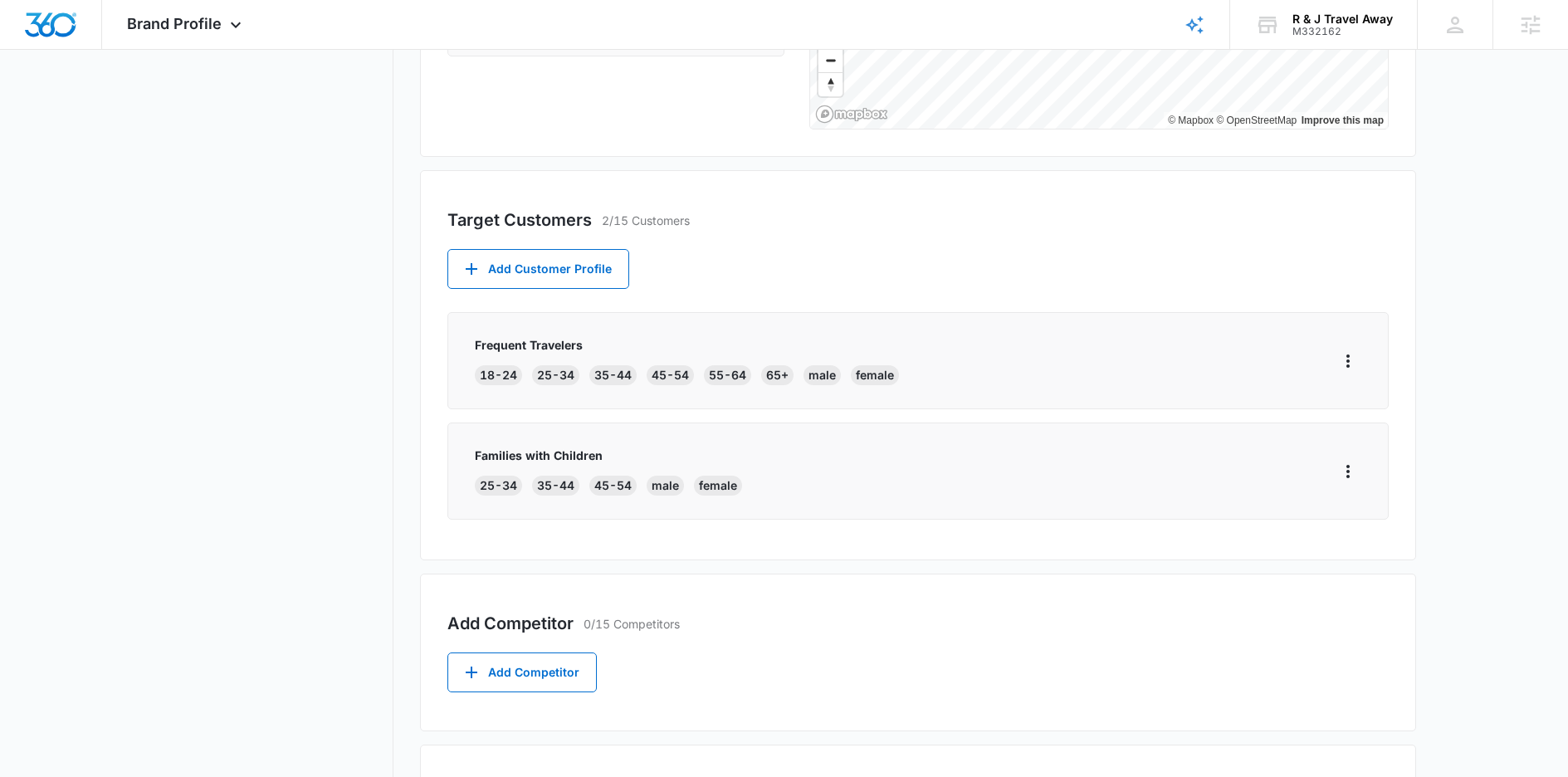 scroll, scrollTop: 14, scrollLeft: 0, axis: vertical 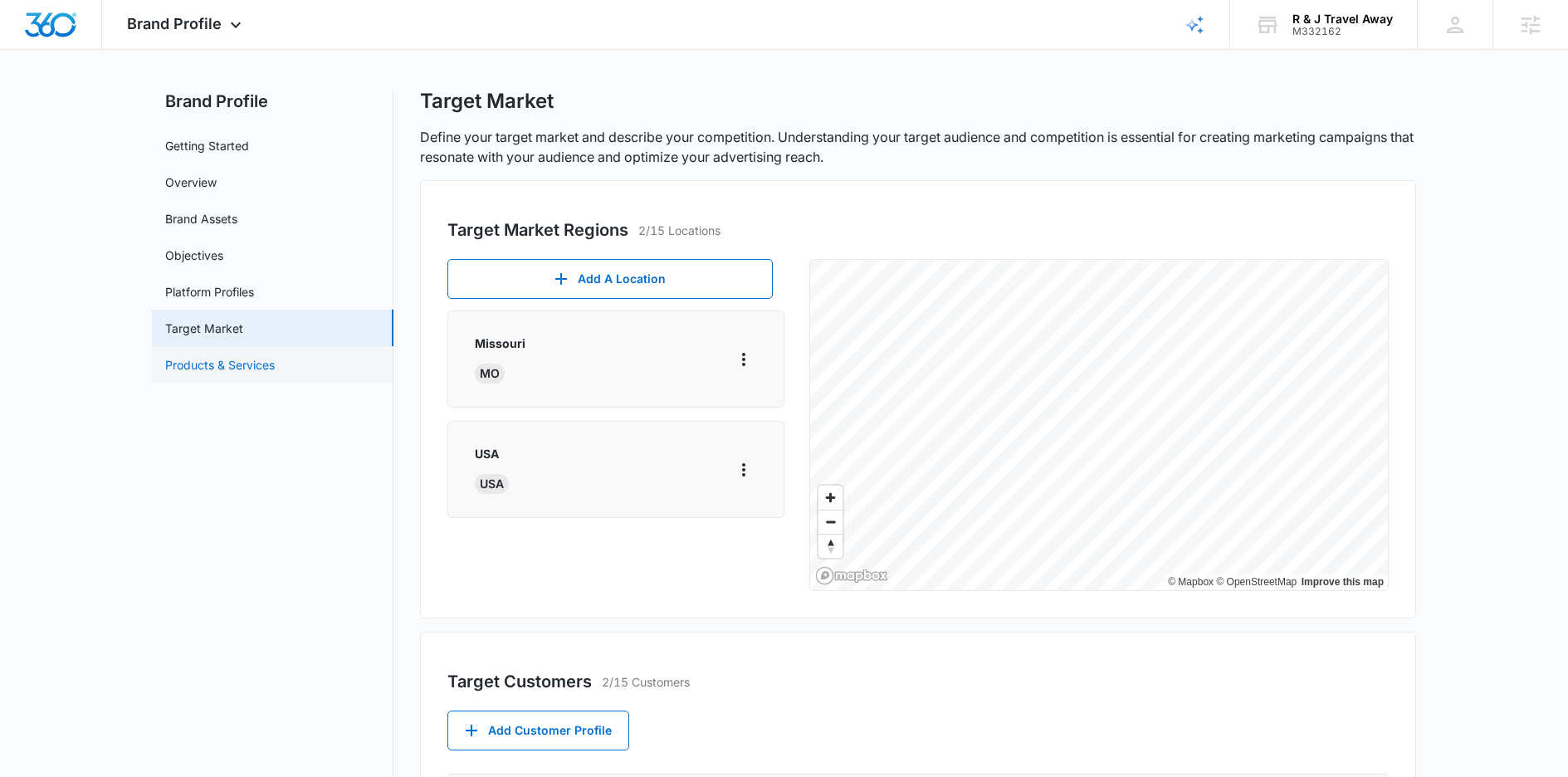 click on "Products & Services" at bounding box center [220, 364] 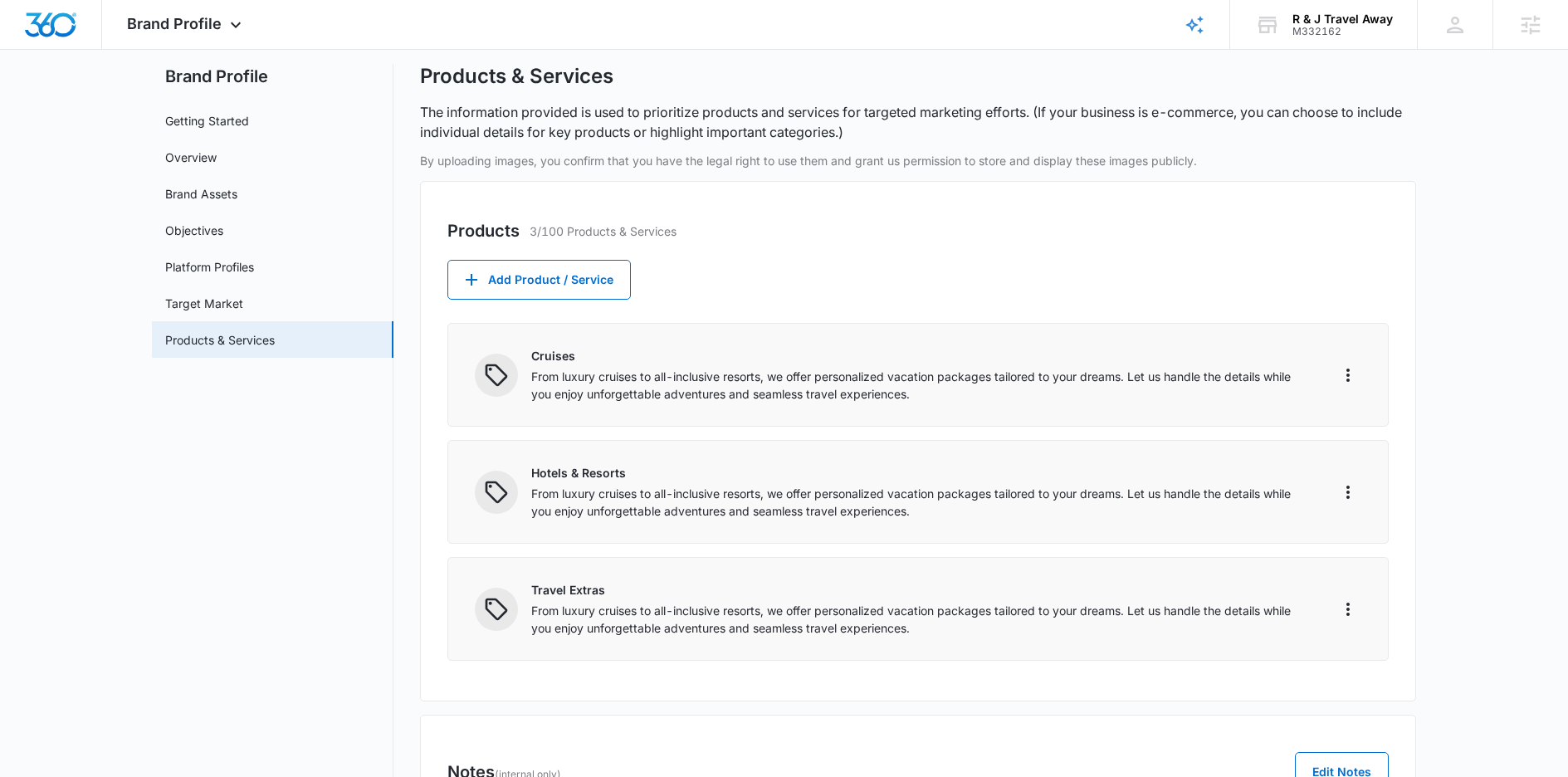 scroll, scrollTop: 154, scrollLeft: 0, axis: vertical 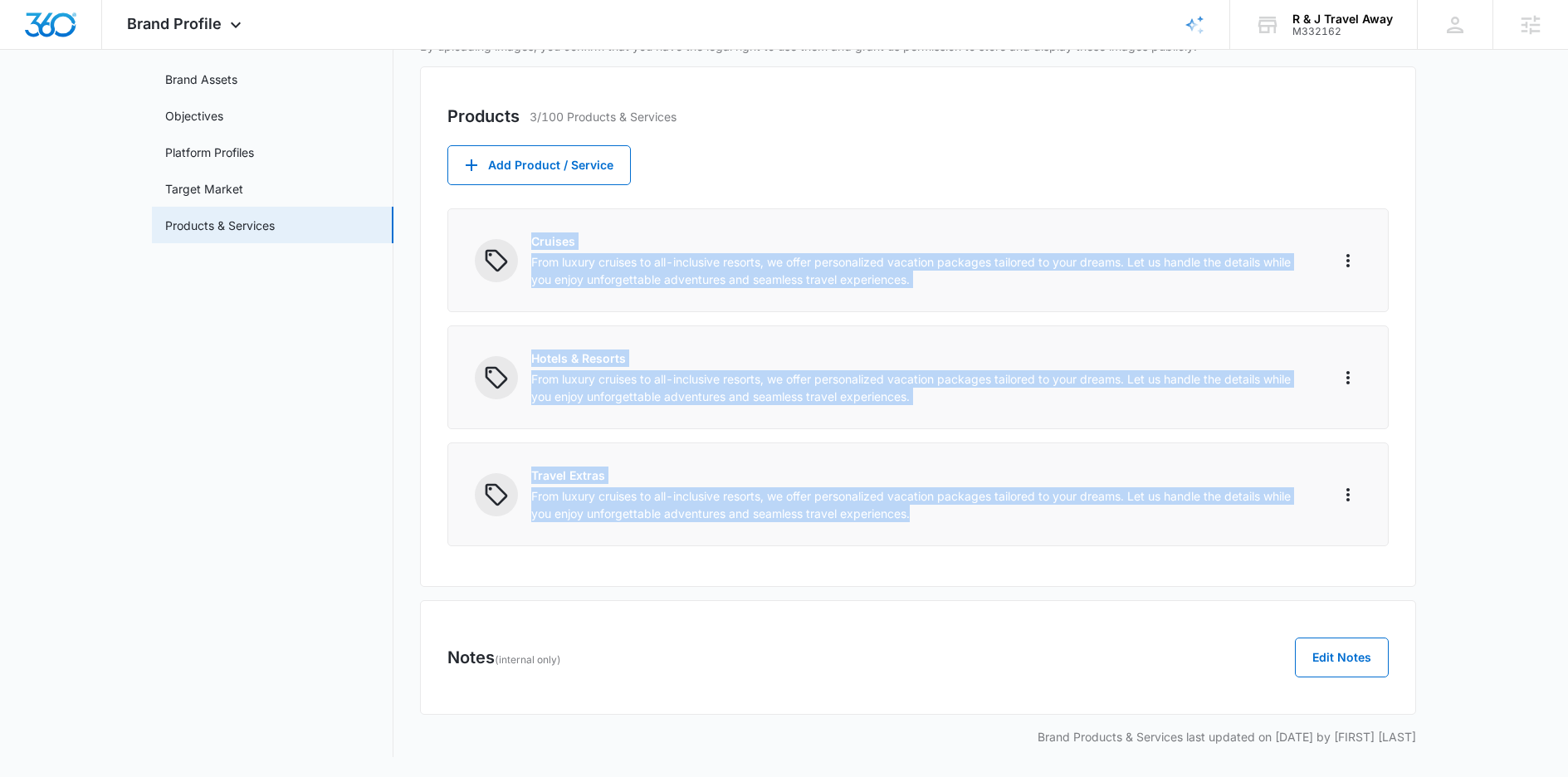 drag, startPoint x: 980, startPoint y: 520, endPoint x: 525, endPoint y: 247, distance: 530.61662 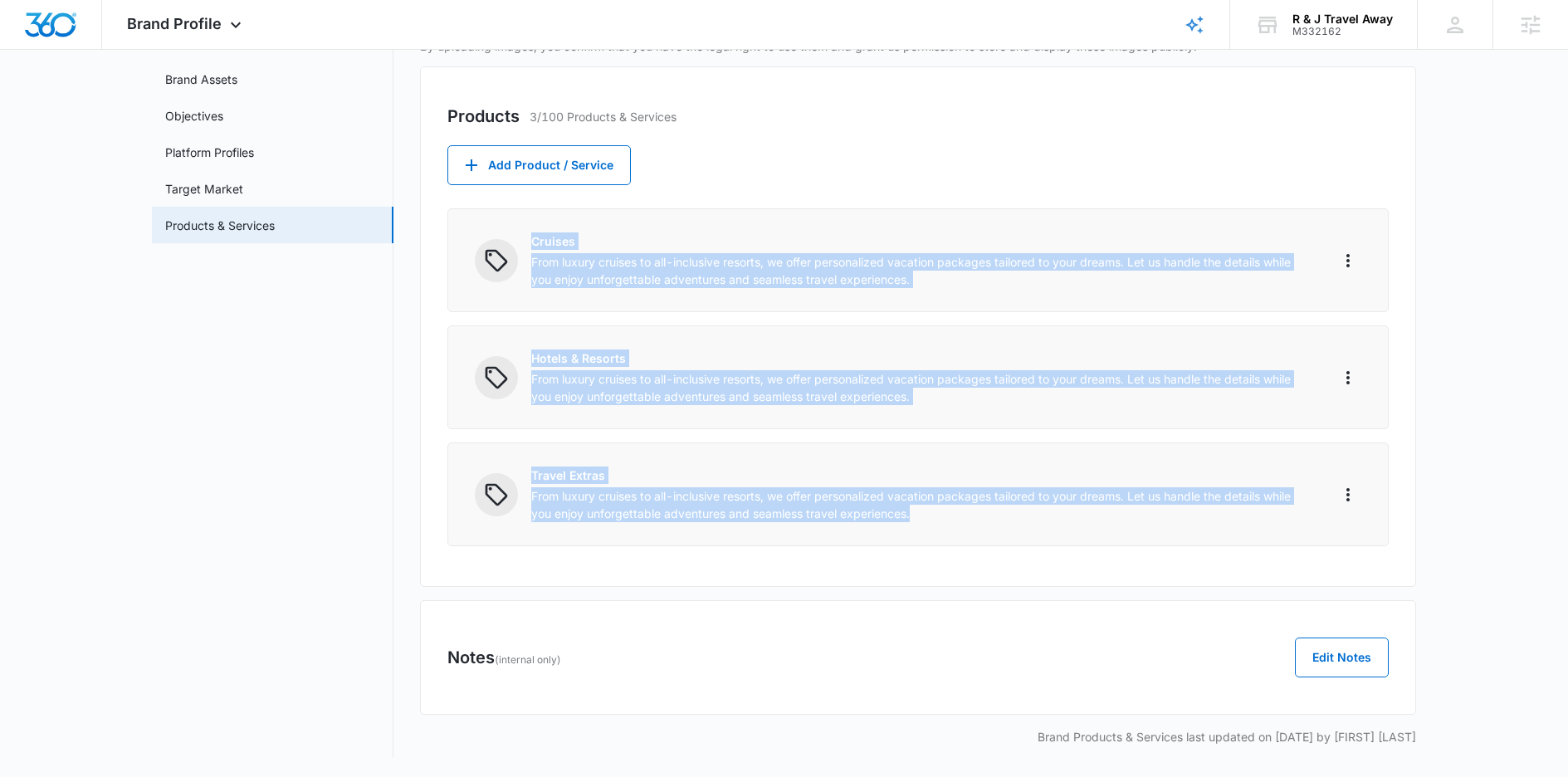 copy on "Cruises From luxury cruises to all-inclusive resorts, we offer personalized vacation packages tailored to your dreams. Let us handle the details while you enjoy unforgettable adventures and seamless travel experiences. Hotels & Resorts From luxury cruises to all-inclusive resorts, we offer personalized vacation packages tailored to your dreams. Let us handle the details while you enjoy unforgettable adventures and seamless travel experiences. Travel Extras From luxury cruises to all-inclusive resorts, we offer personalized vacation packages tailored to your dreams. Let us handle the details while you enjoy unforgettable adventures and seamless travel experiences." 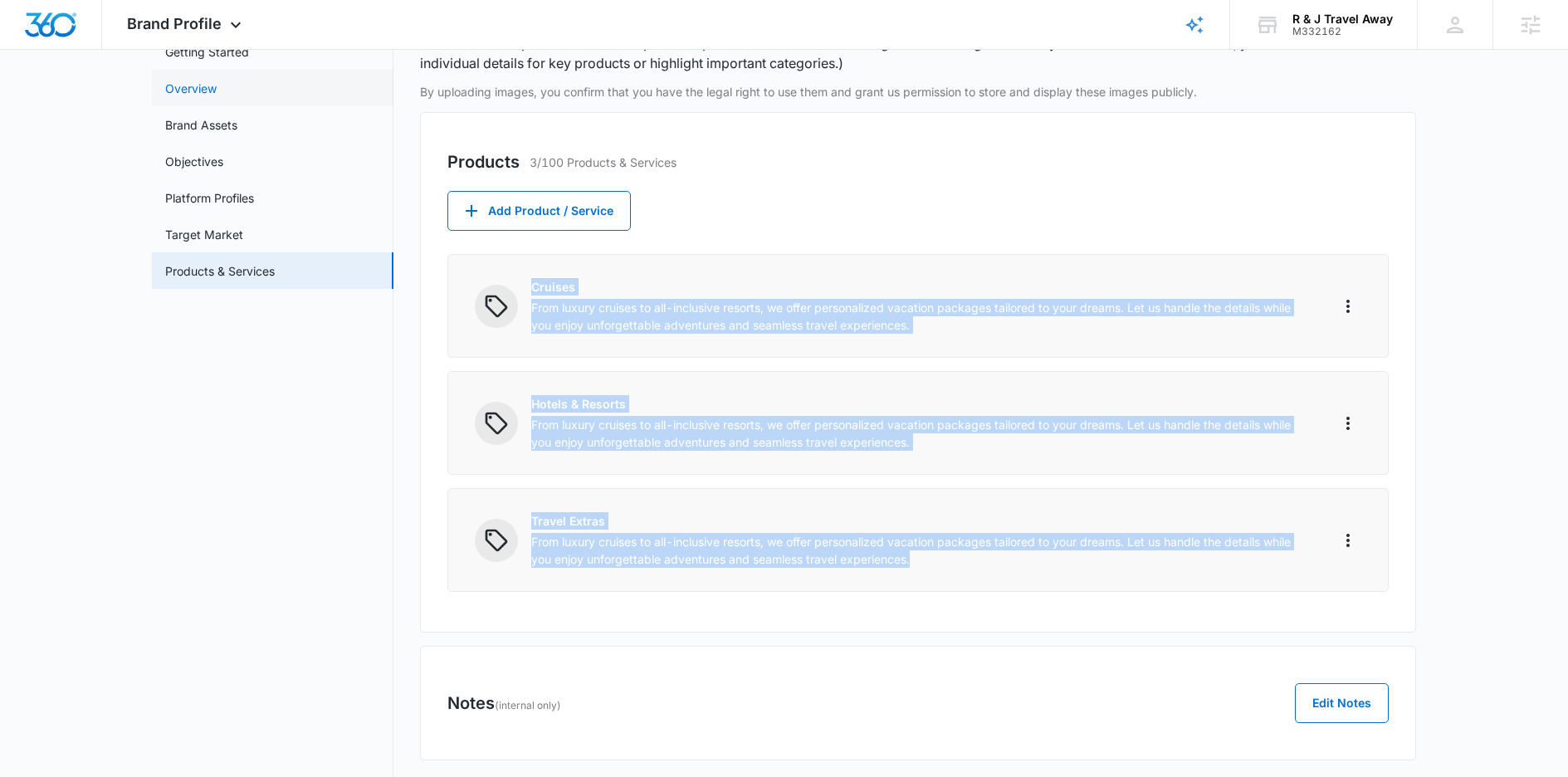 scroll, scrollTop: 0, scrollLeft: 0, axis: both 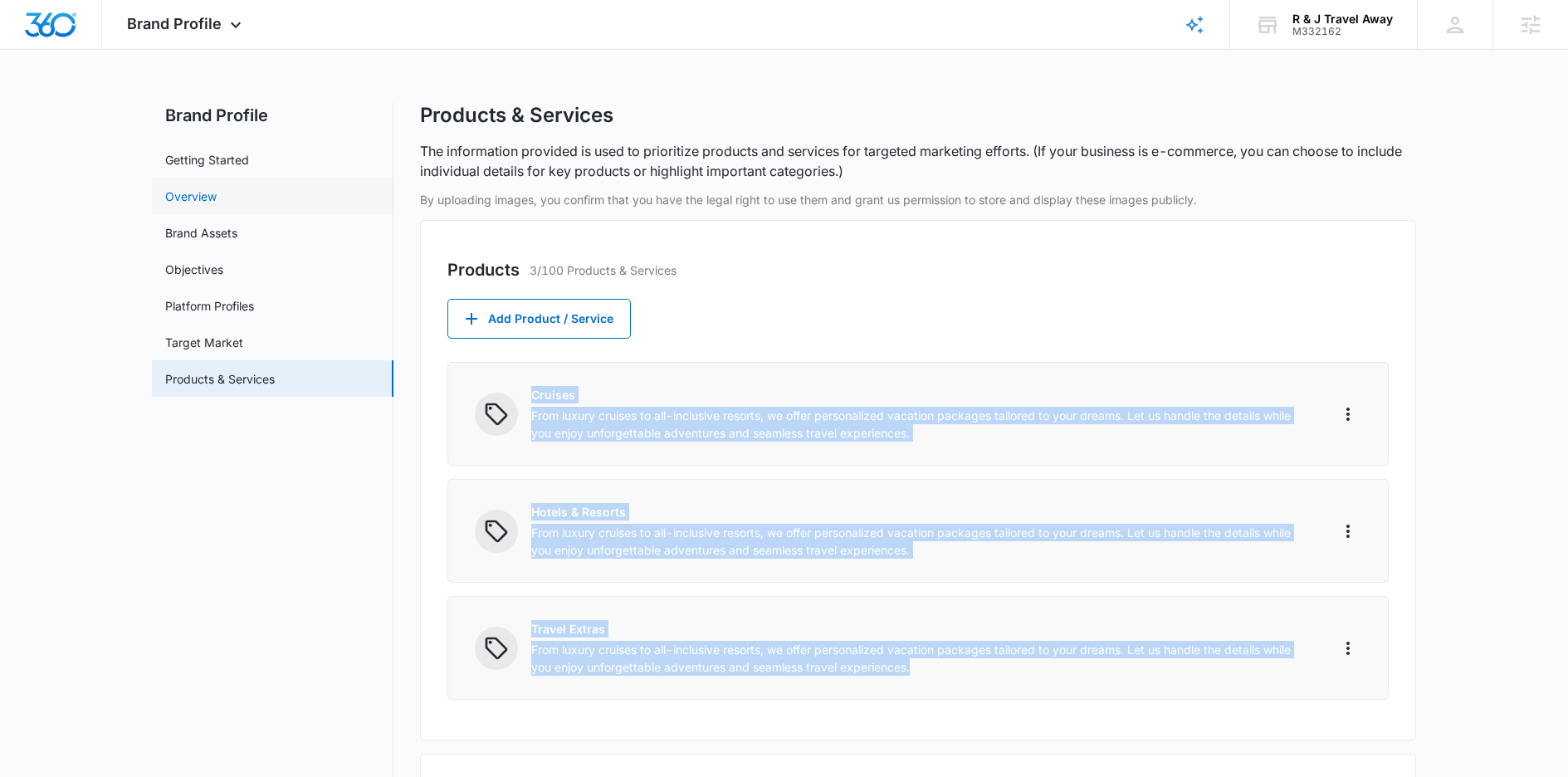 click on "Overview" at bounding box center [191, 196] 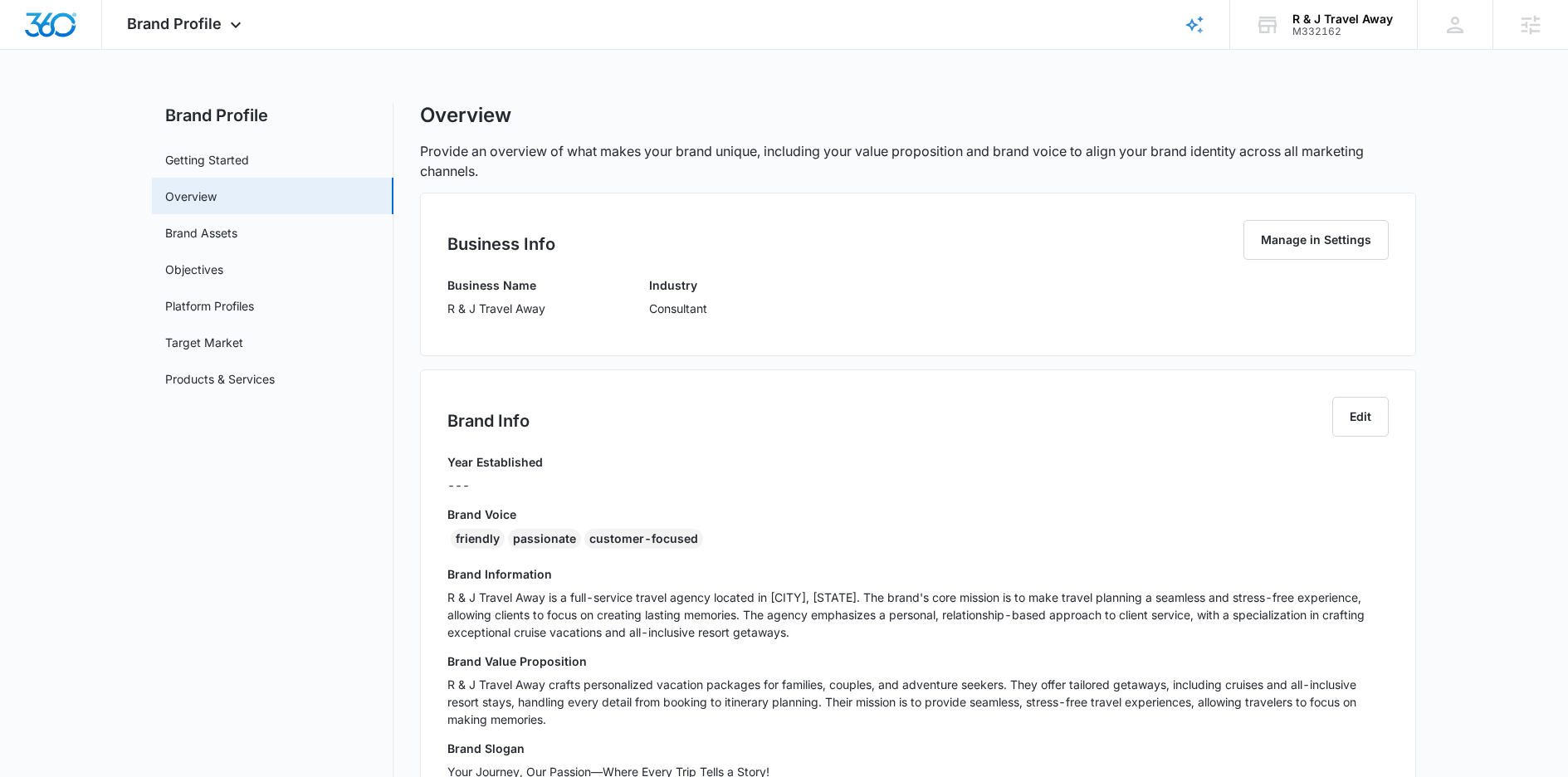 scroll, scrollTop: 389, scrollLeft: 0, axis: vertical 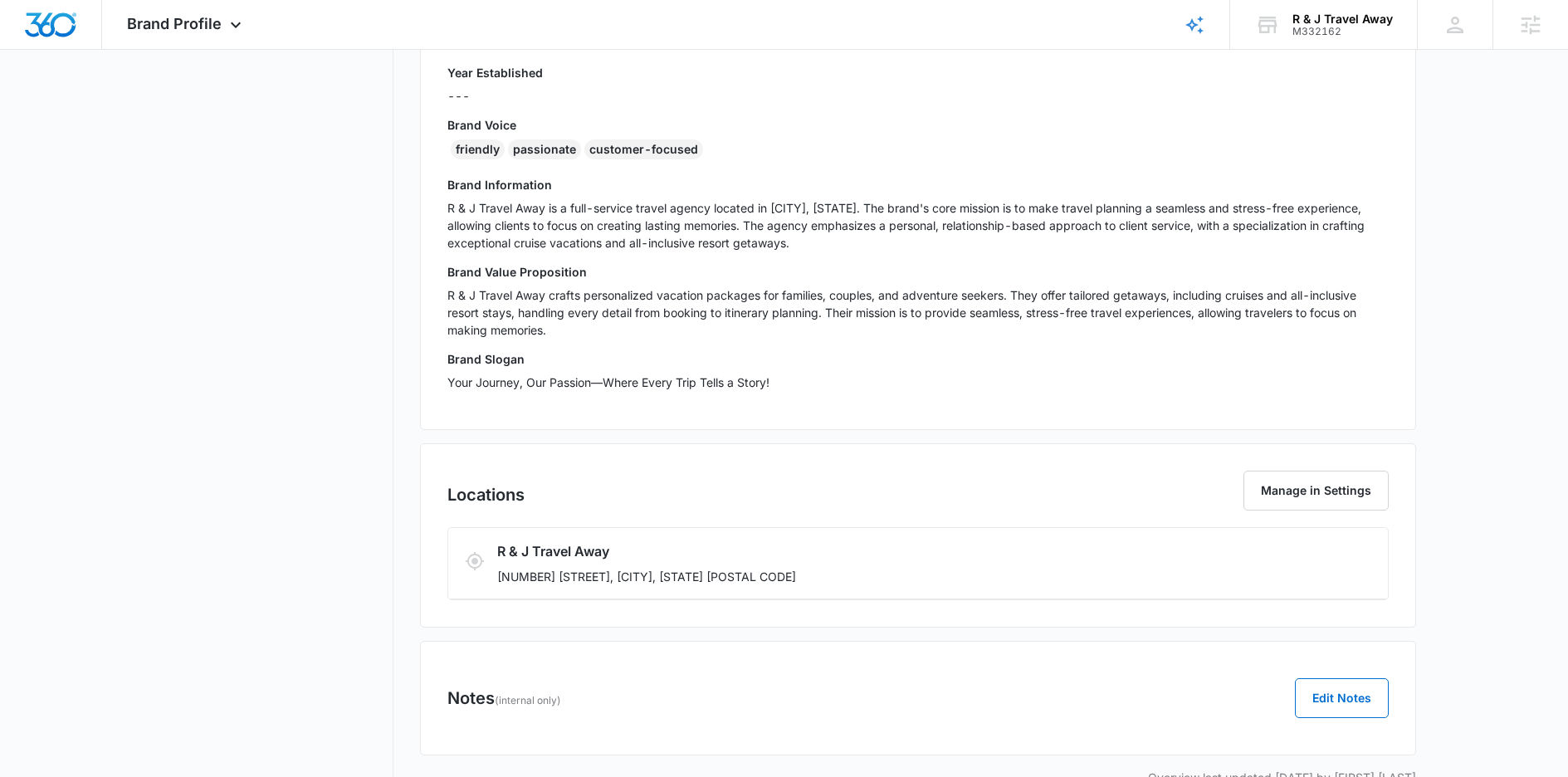 click on "customer-focused" at bounding box center (643, 149) 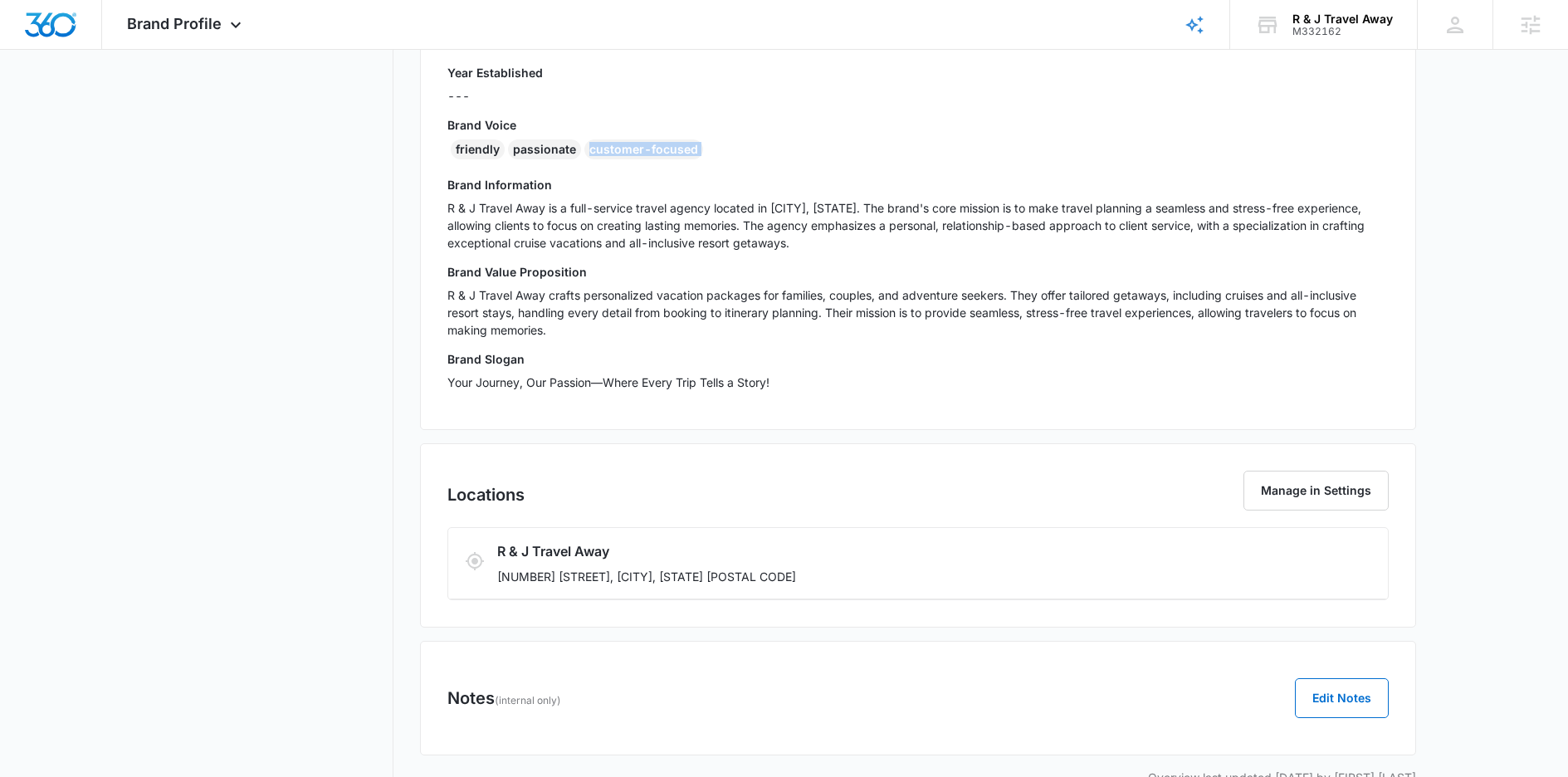 click on "customer-focused" at bounding box center [643, 149] 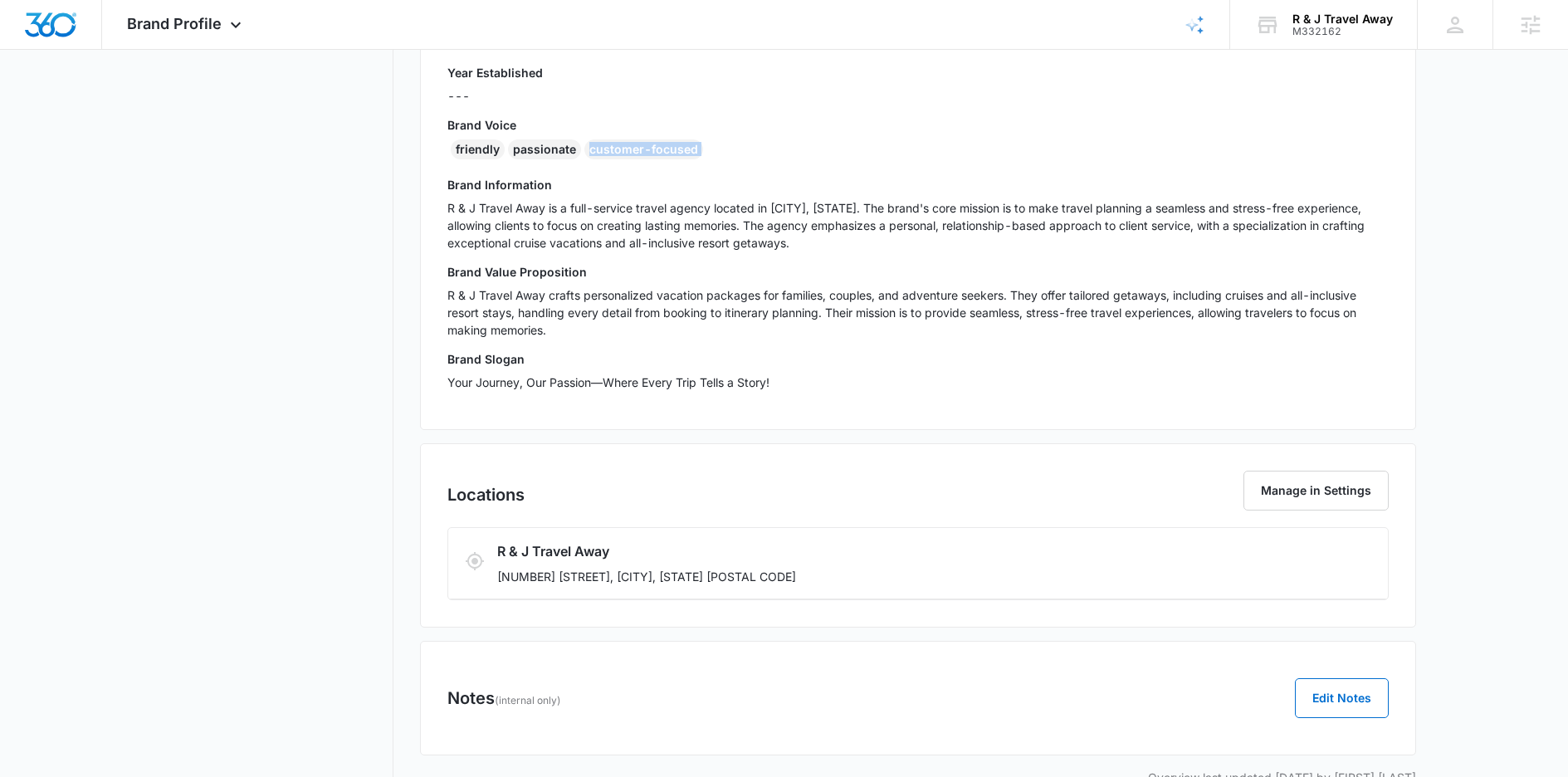 click on "customer-focused" at bounding box center [643, 149] 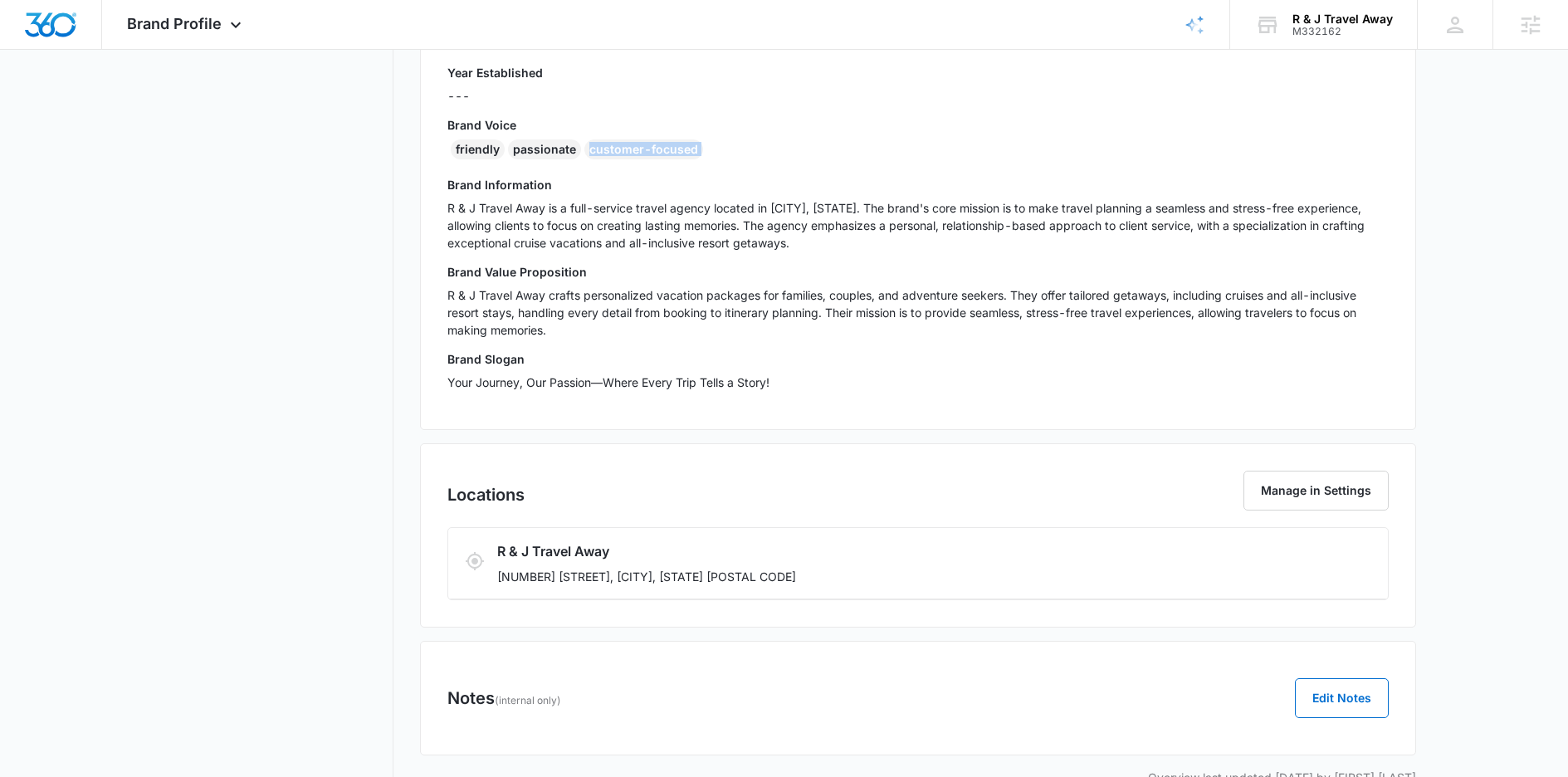 click on "friendly passionate customer-focused" at bounding box center [918, 153] 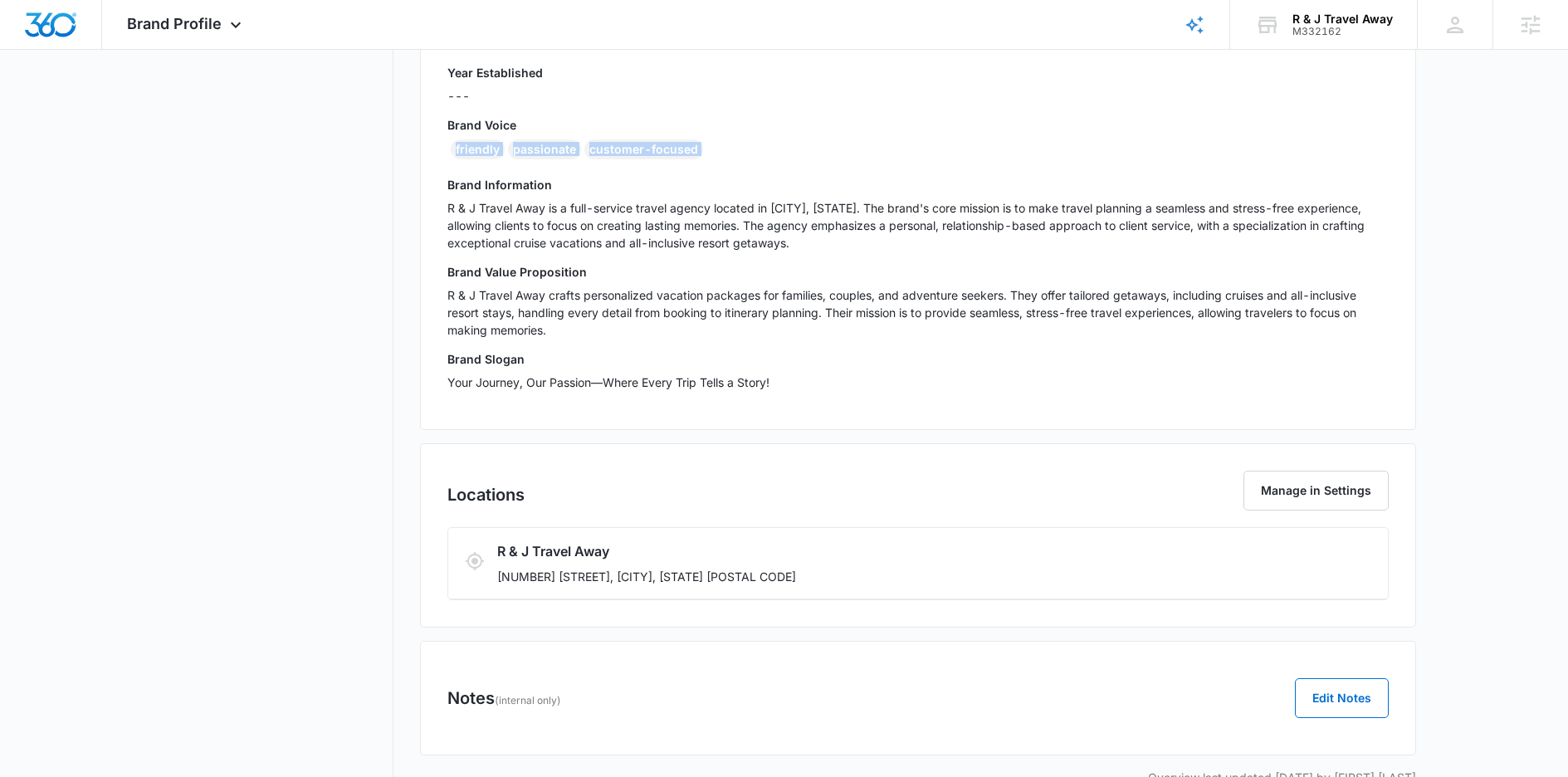drag, startPoint x: 750, startPoint y: 150, endPoint x: 451, endPoint y: 150, distance: 299 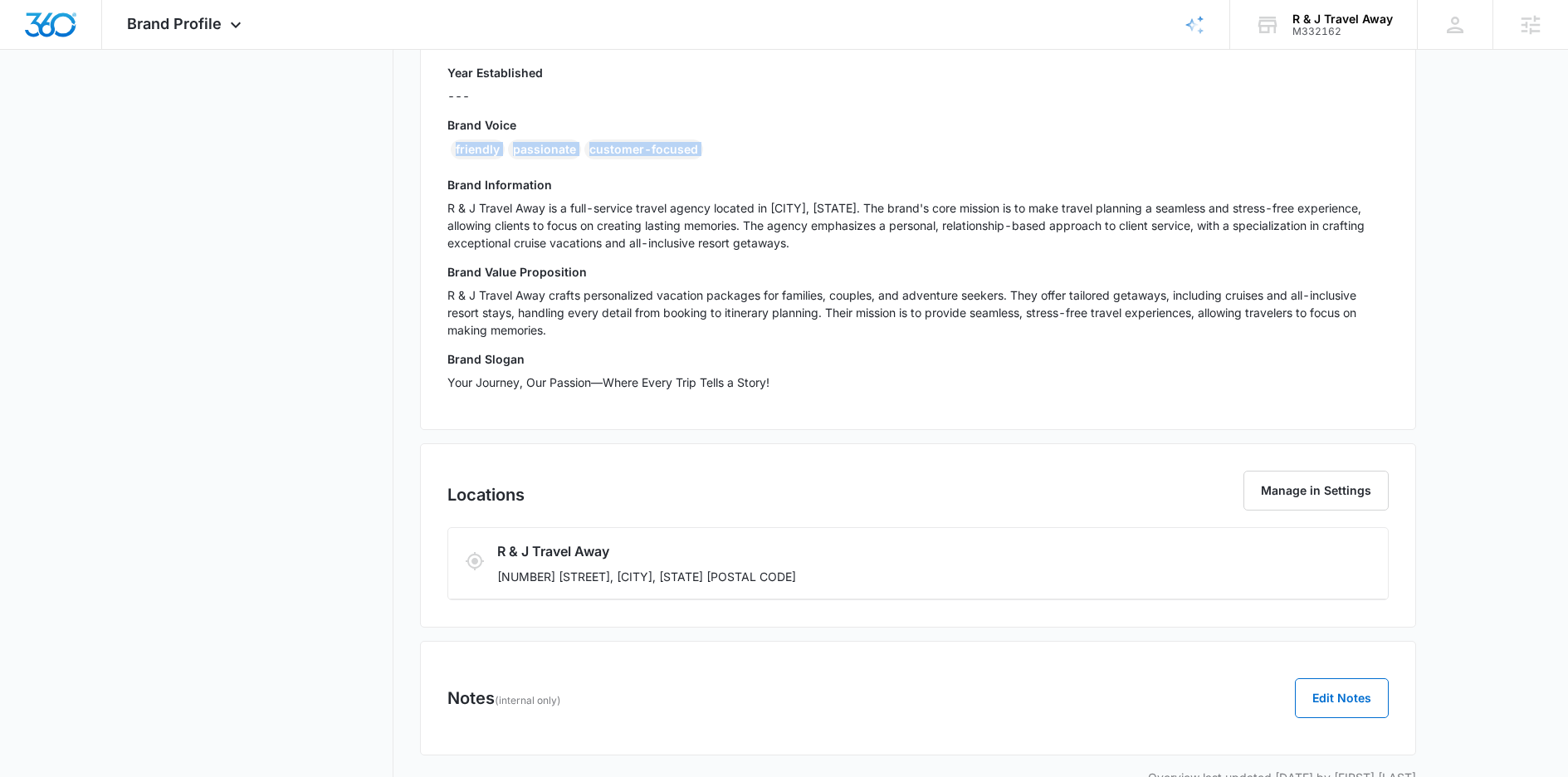 click on "R & J Travel Away is a full-service travel agency located in [CITY], [STATE]. The brand's core mission is to make travel planning a seamless and stress-free experience, allowing clients to focus on creating lasting memories. The agency emphasizes a personal, relationship-based approach to client service, with a specialization in crafting exceptional cruise vacations and all-inclusive resort getaways." at bounding box center (918, 225) 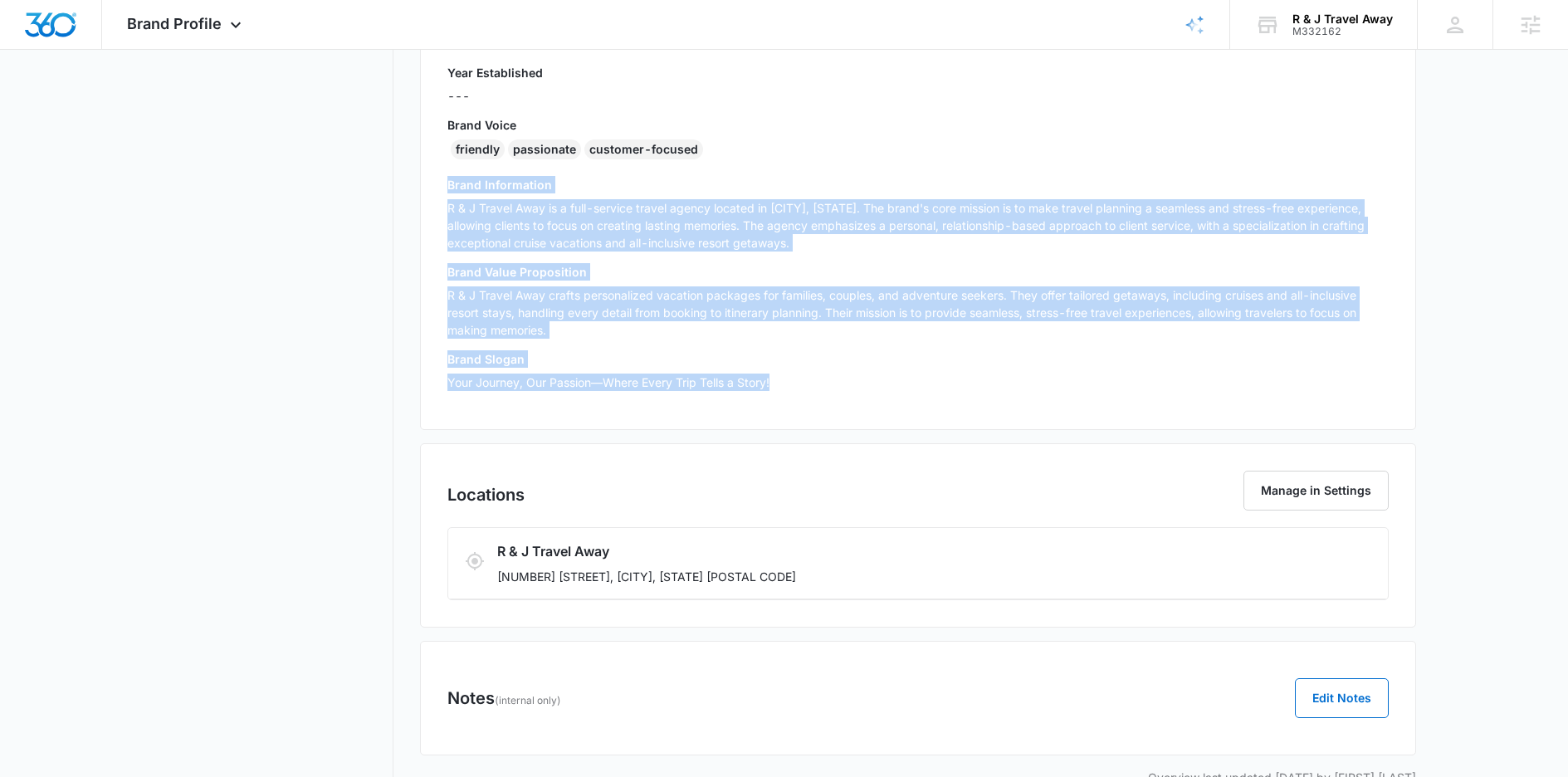 drag, startPoint x: 794, startPoint y: 387, endPoint x: 428, endPoint y: 188, distance: 416.60173 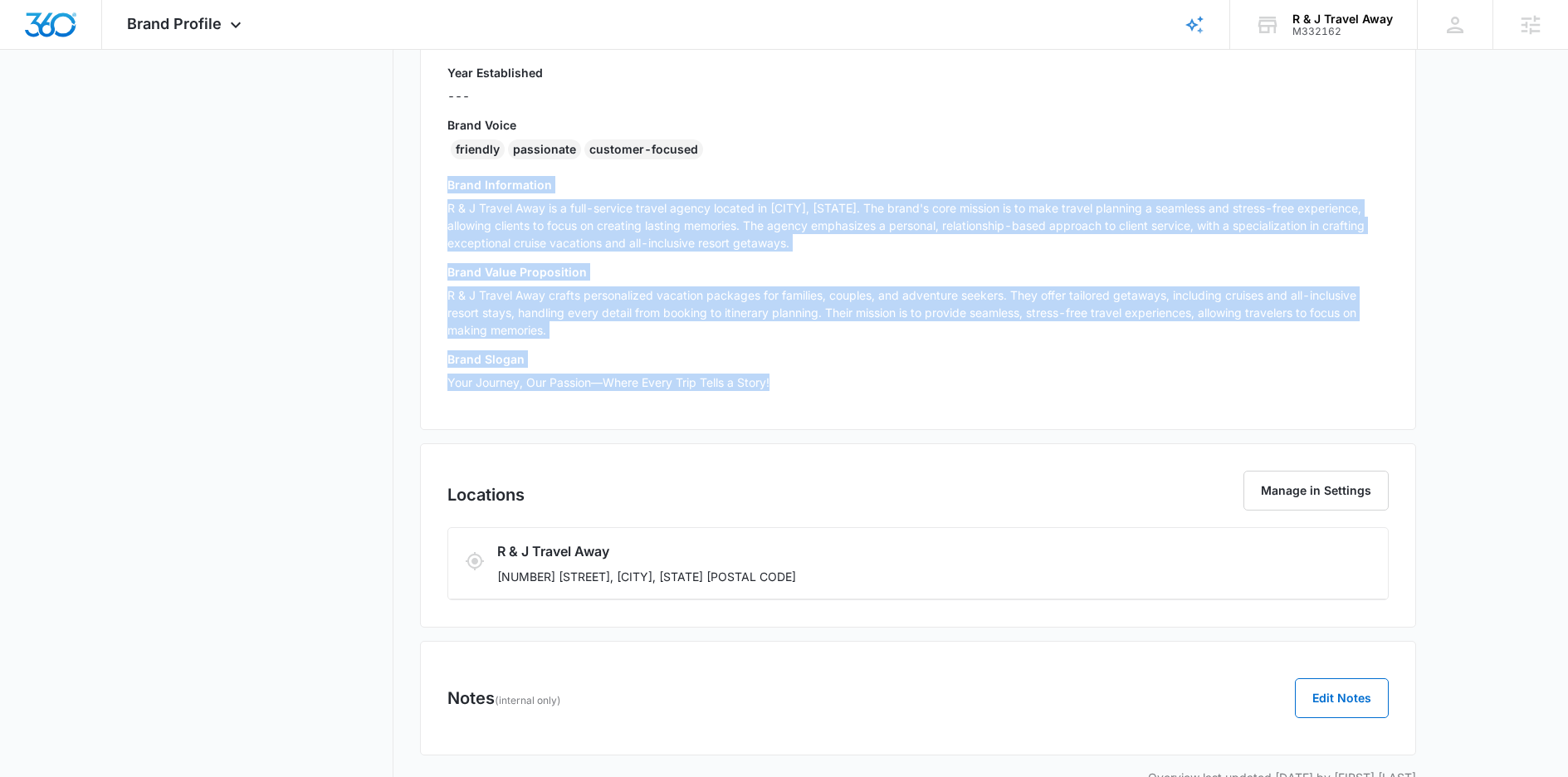 copy on "Brand Information R & J Travel Away is a full-service travel agency located in [CITY], [STATE]. The brand's core mission is to make travel planning a seamless and stress-free experience, allowing clients to focus on creating lasting memories. The agency emphasizes a personal, relationship-based approach to client service, with a specialization in crafting exceptional cruise vacations and all-inclusive resort getaways. Brand Value Proposition R & J Travel Away crafts personalized vacation packages for families, couples, and adventure seekers. They offer tailored getaways, including cruises and all-inclusive resort stays, handling every detail from booking to itinerary planning. Their mission is to provide seamless, stress-free travel experiences, allowing travelers to focus on making memories. Brand Slogan Your Journey, Our Passion—Where Every Trip Tells a Story!" 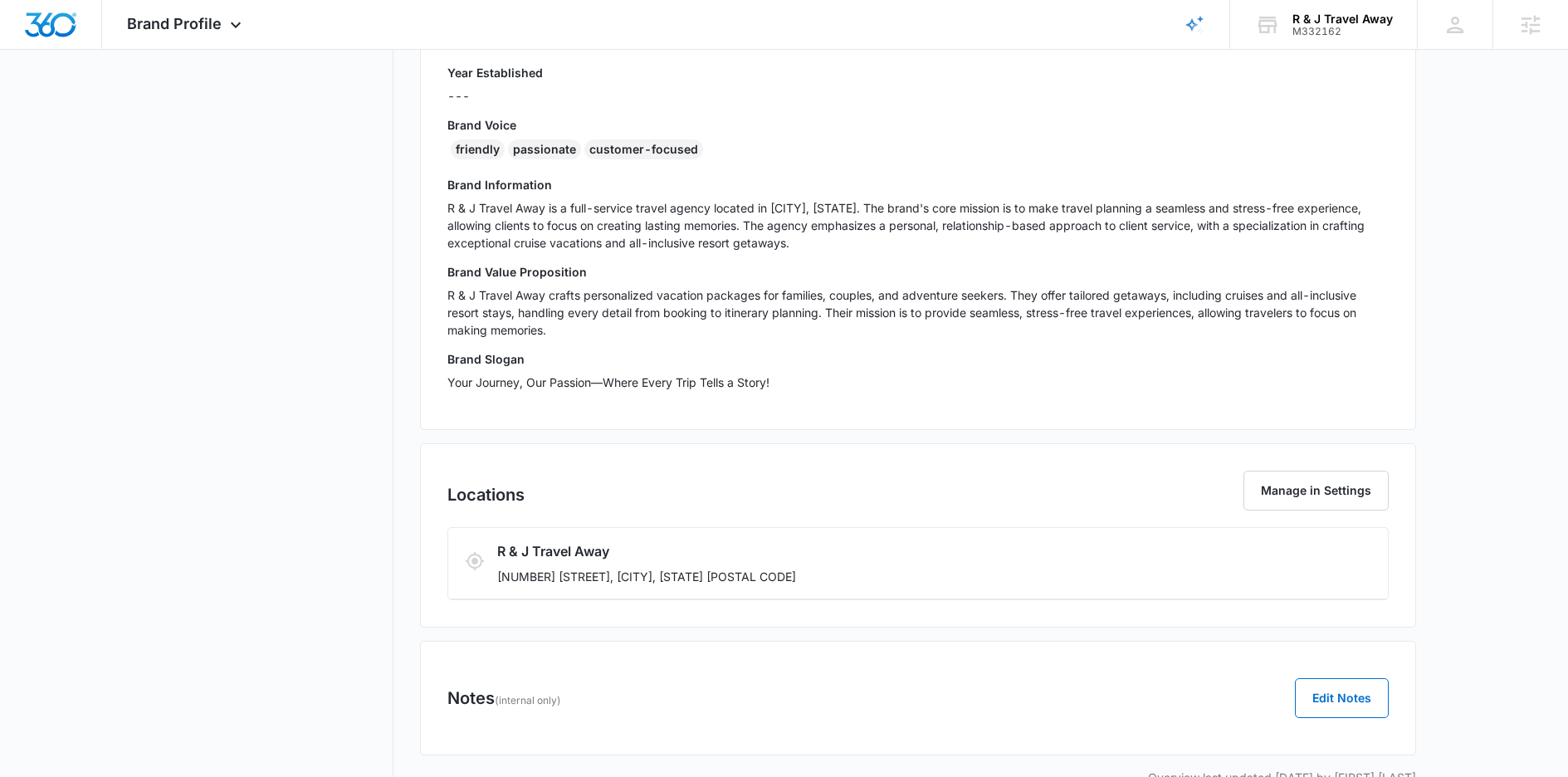 click on "Brand Profile Getting Started Overview Brand Assets Objectives Platform Profiles Target Market Products & Services" at bounding box center (272, 256) 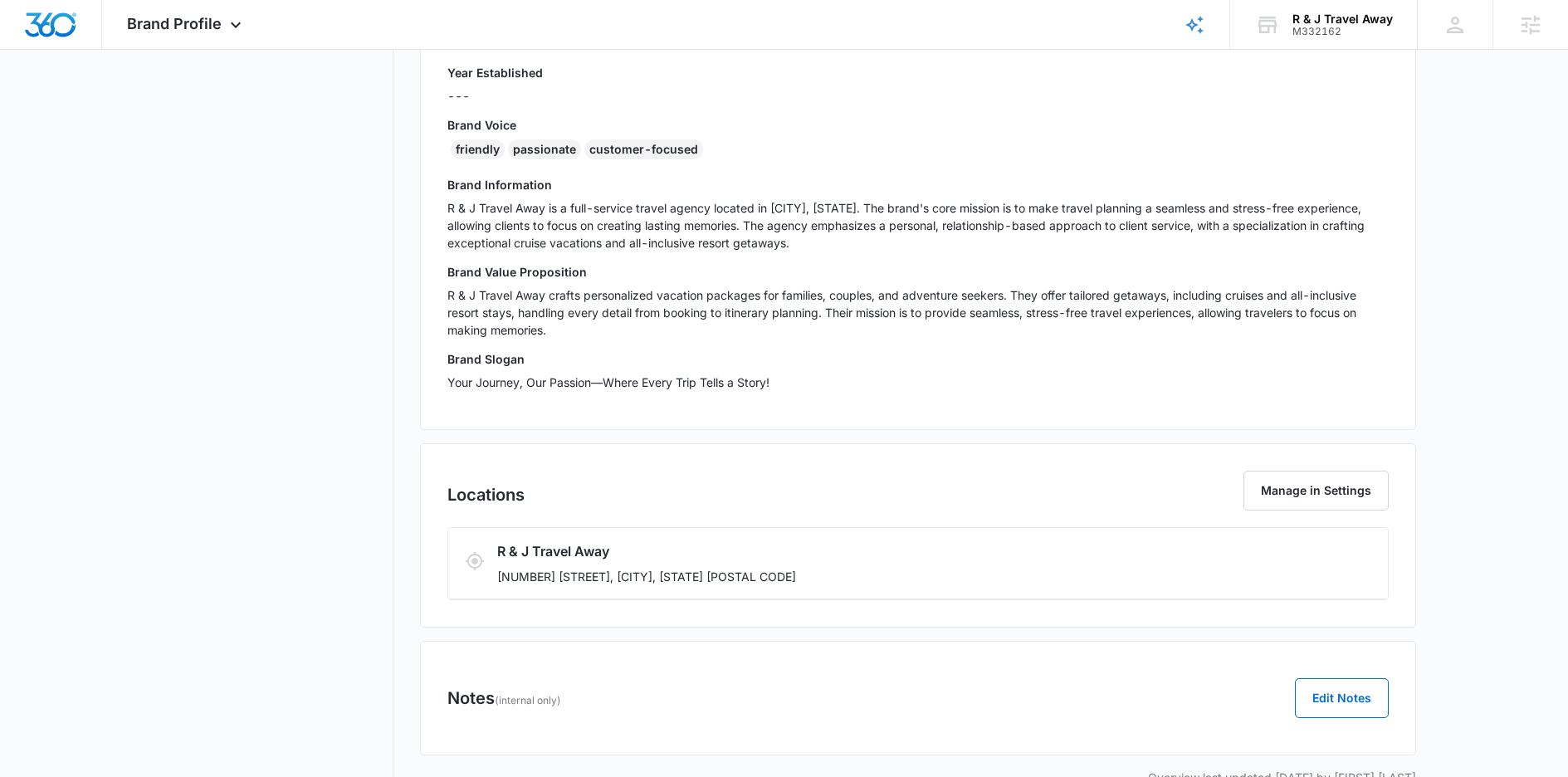 scroll, scrollTop: 0, scrollLeft: 0, axis: both 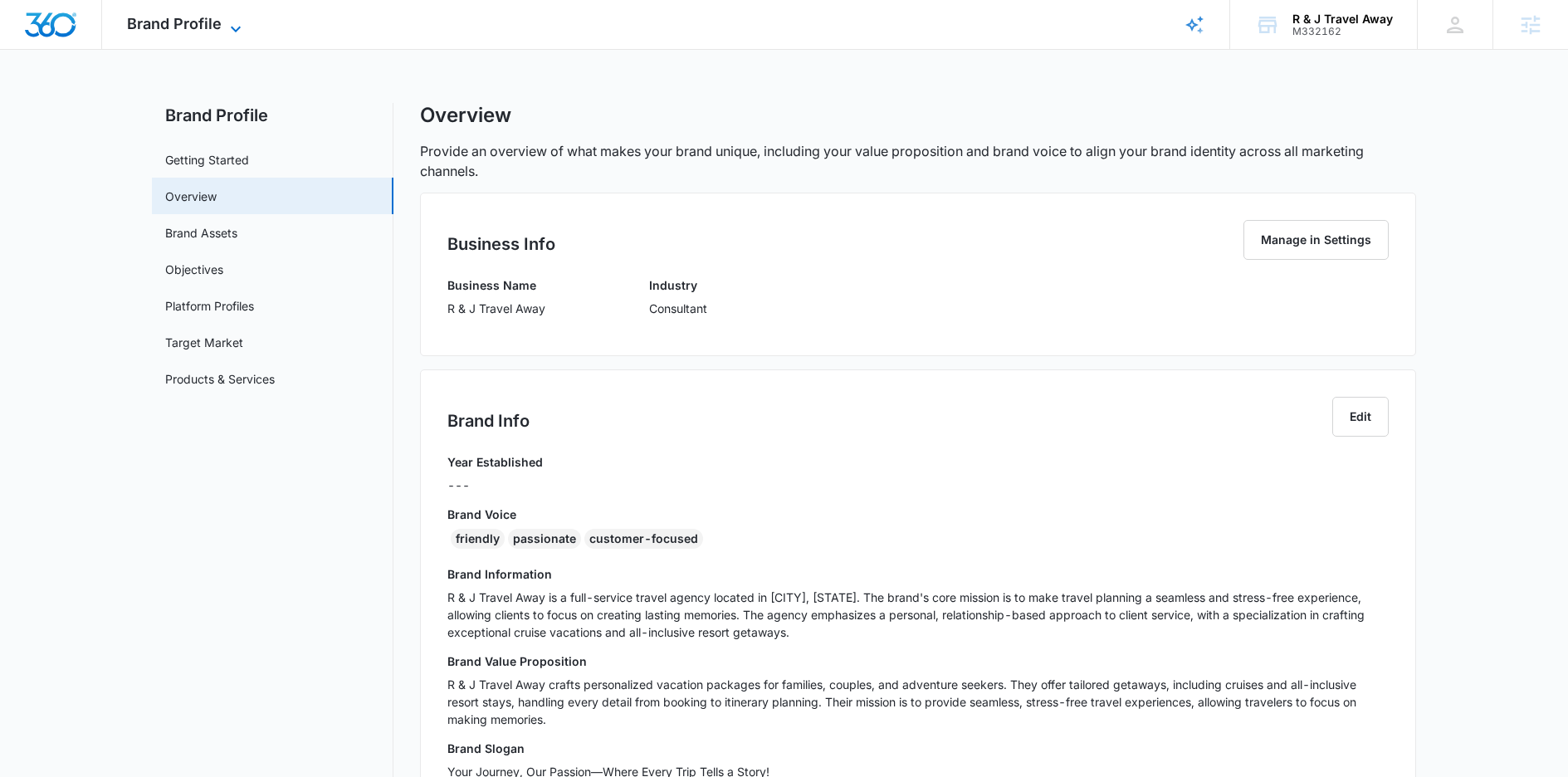 click on "Brand Profile" at bounding box center (174, 23) 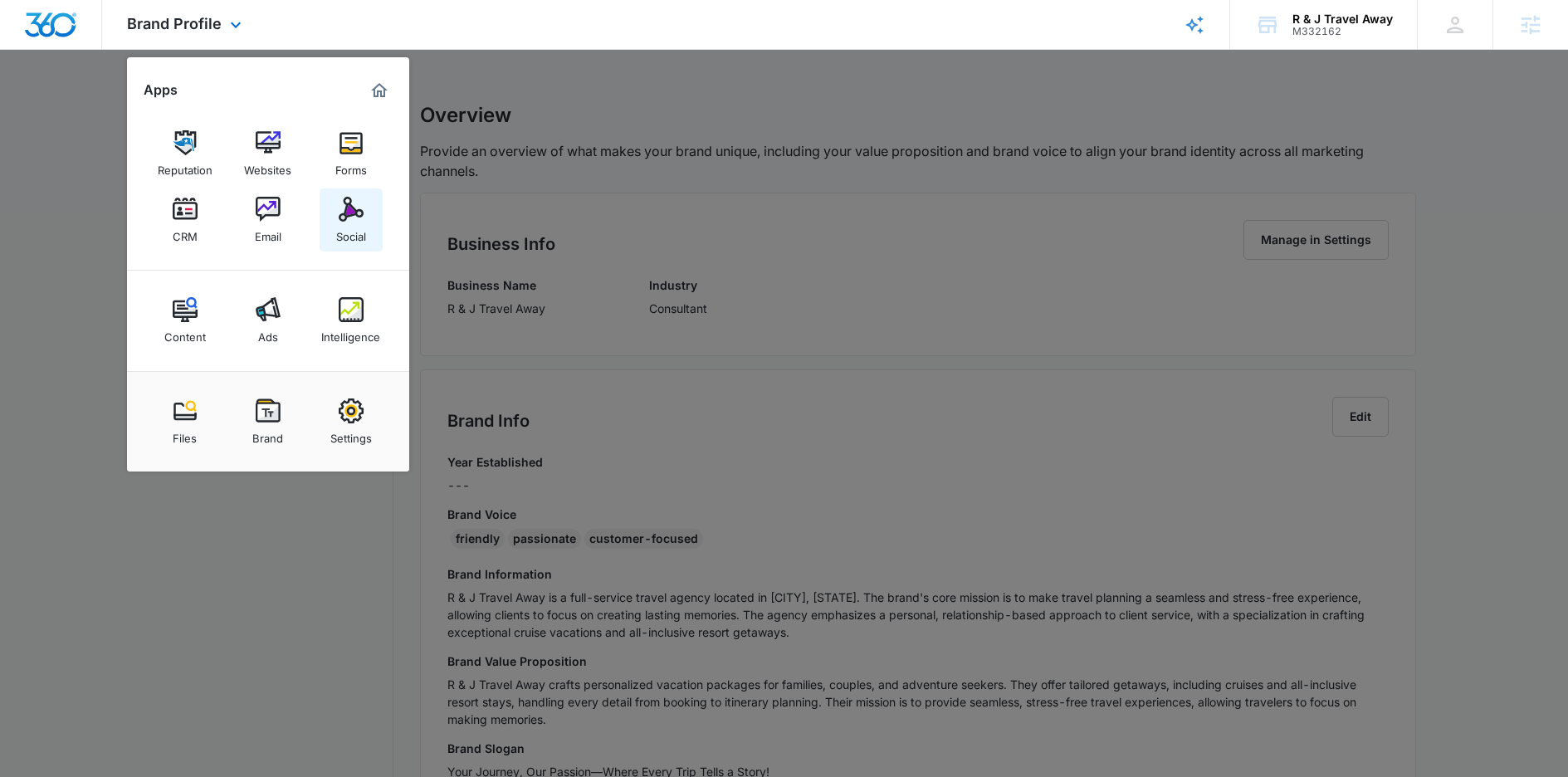 click at bounding box center (351, 209) 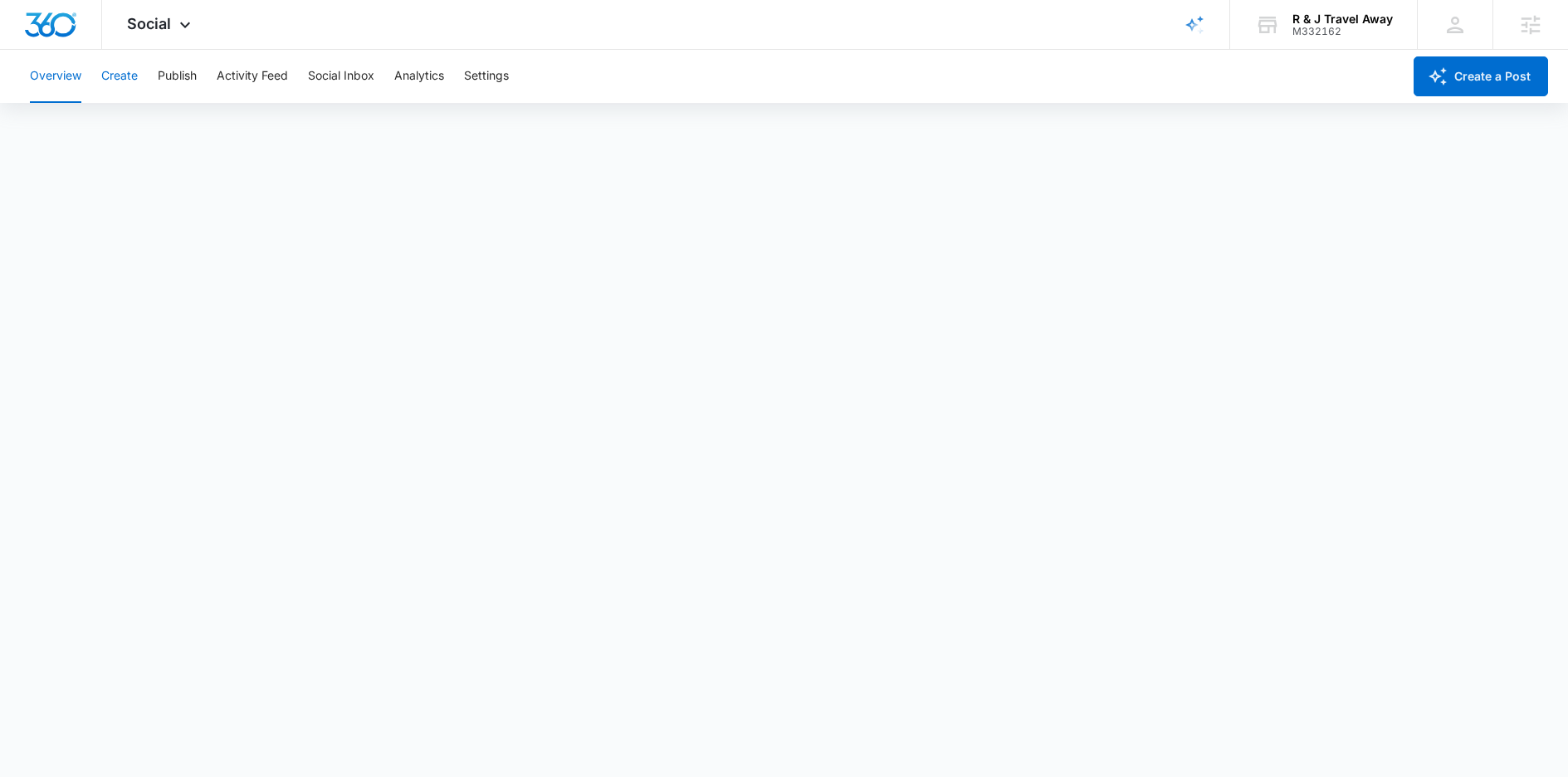 click on "Create" at bounding box center [120, 76] 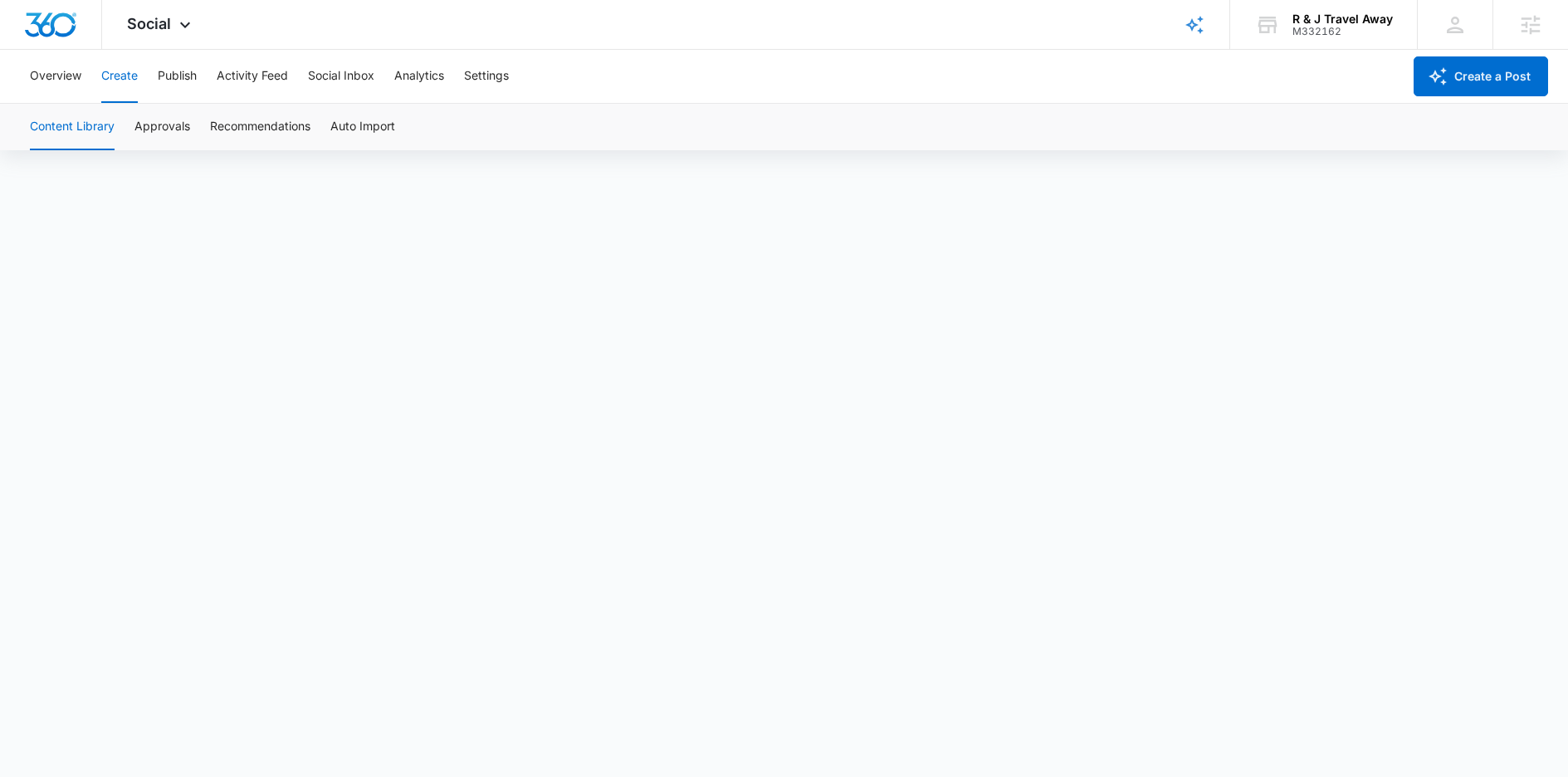 scroll, scrollTop: 12, scrollLeft: 0, axis: vertical 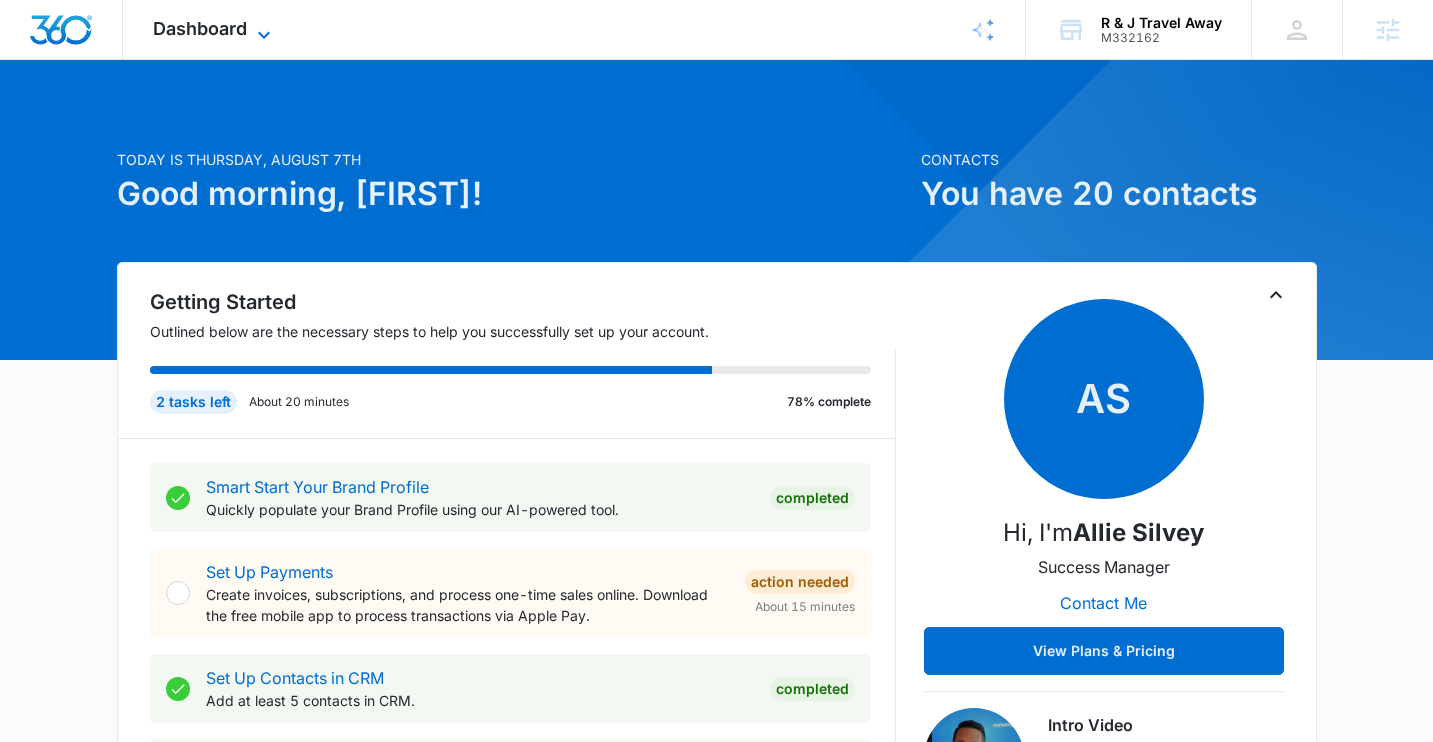click on "Dashboard" at bounding box center [200, 28] 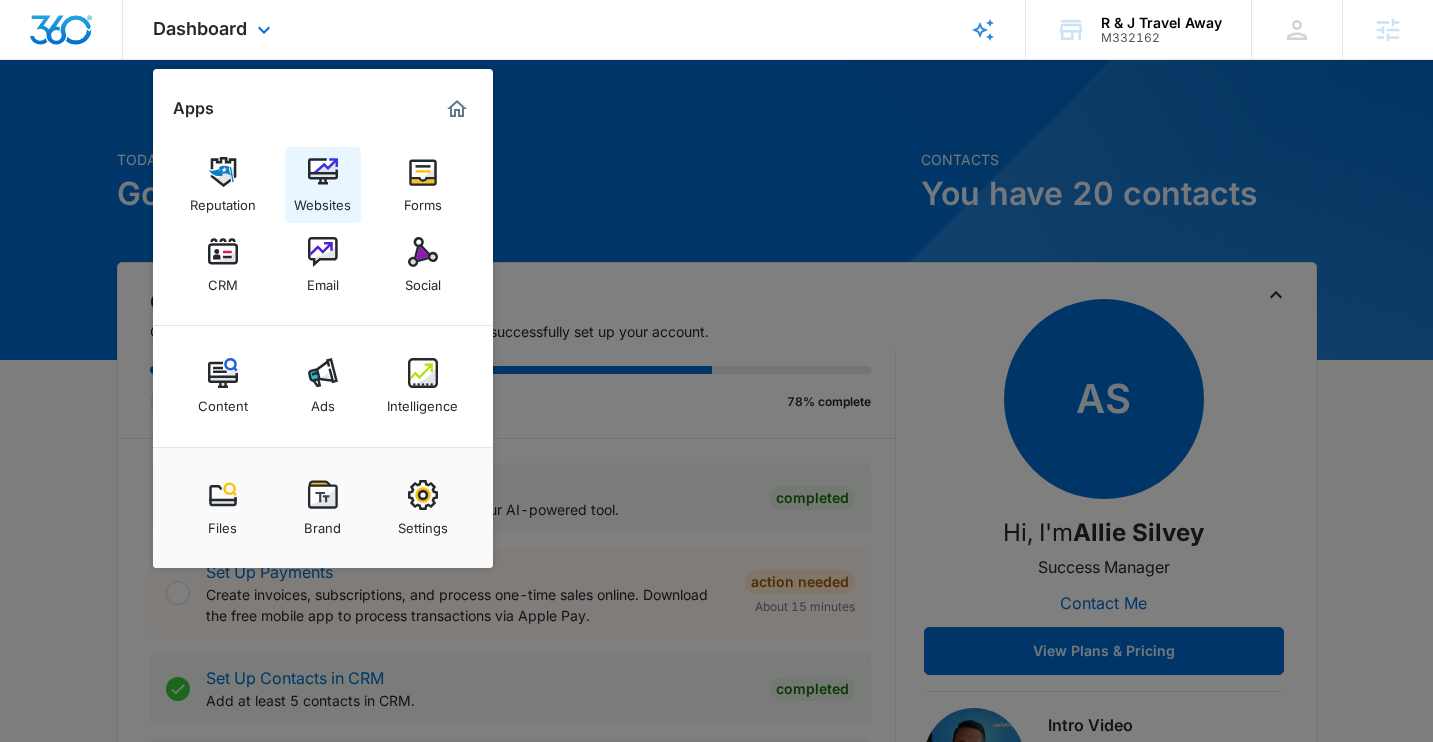 click on "Websites" at bounding box center (322, 200) 